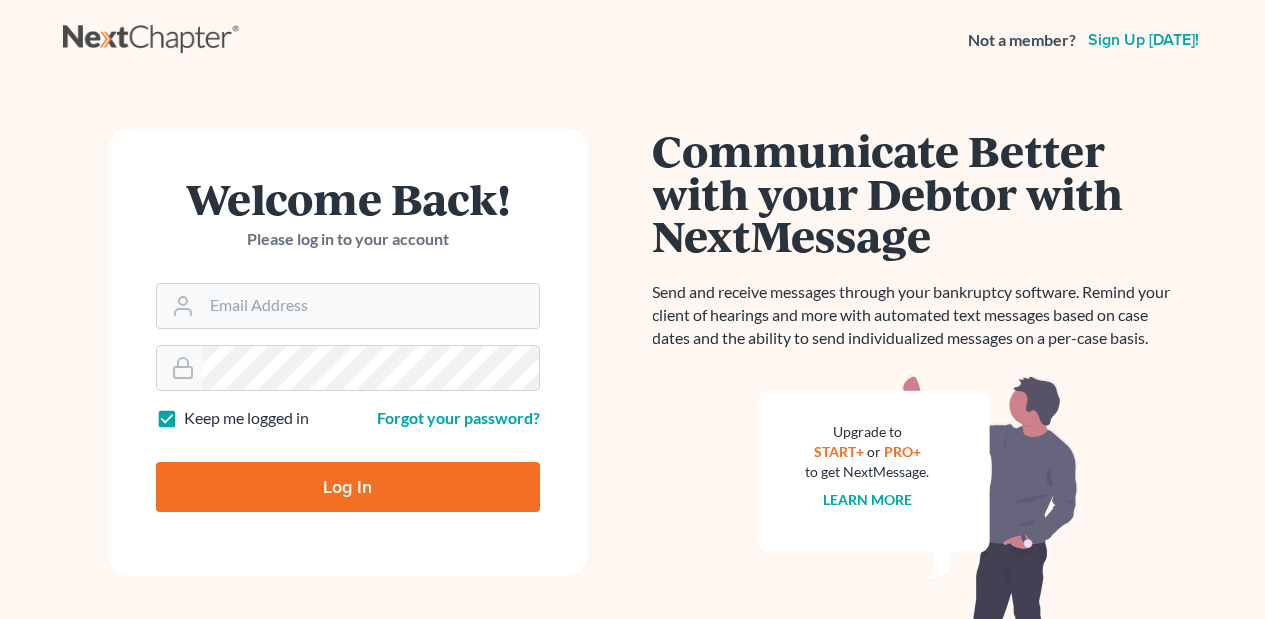 scroll, scrollTop: 0, scrollLeft: 0, axis: both 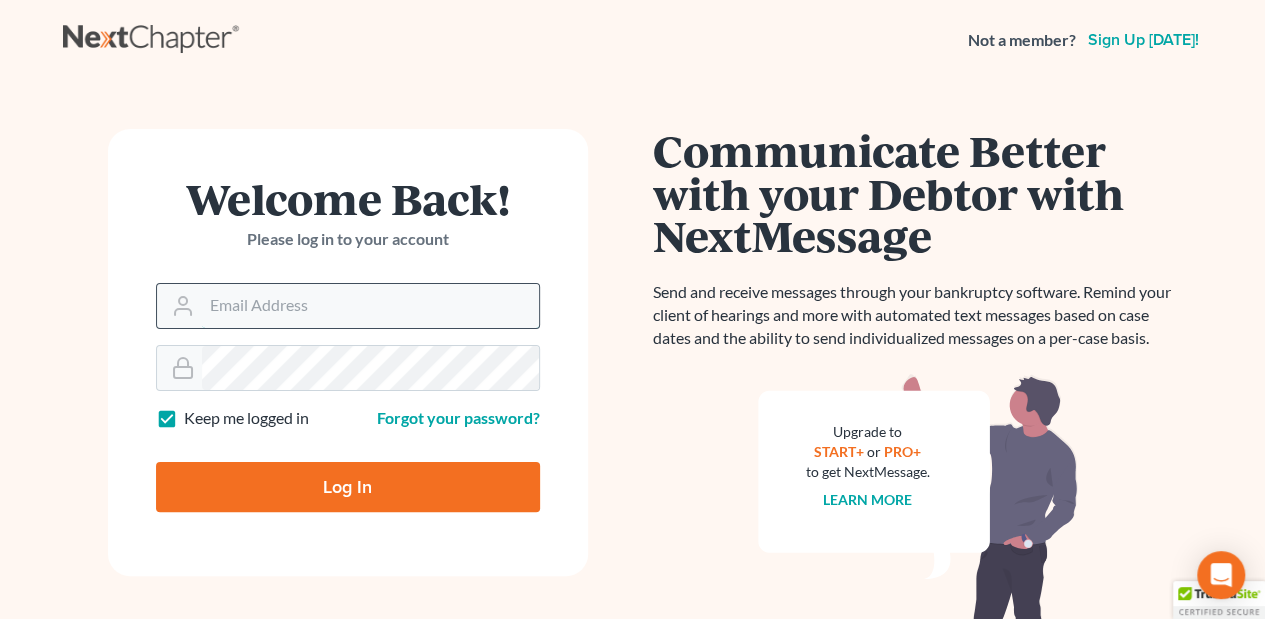 click on "Email Address" at bounding box center [370, 306] 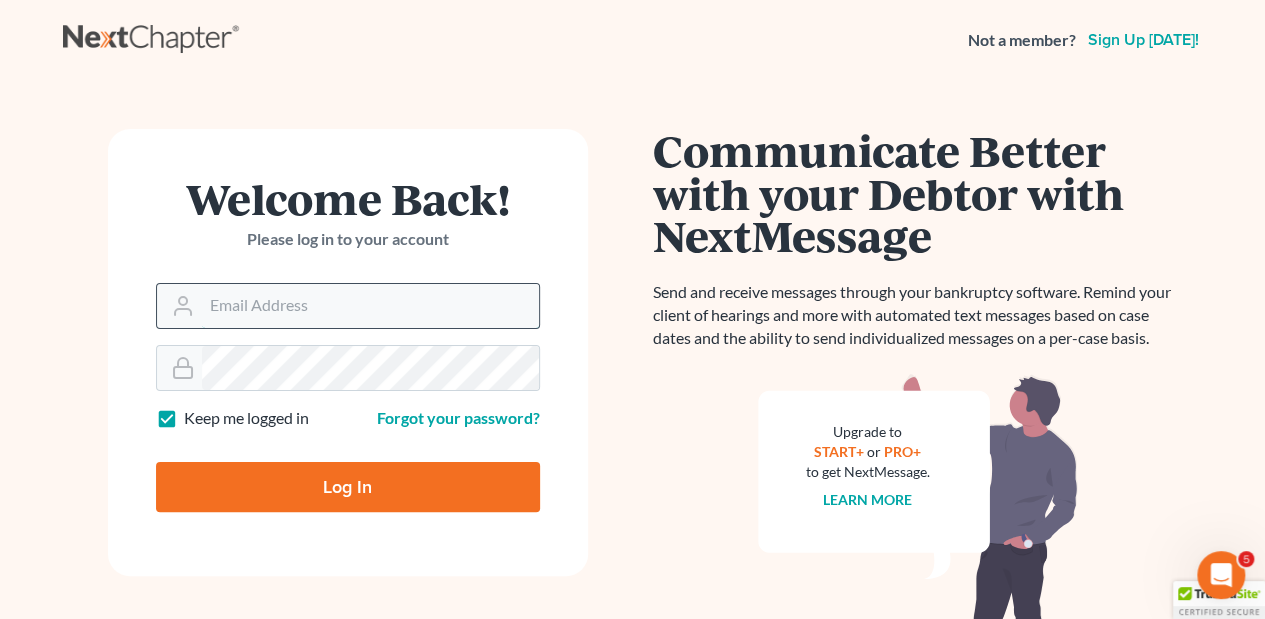 scroll, scrollTop: 0, scrollLeft: 0, axis: both 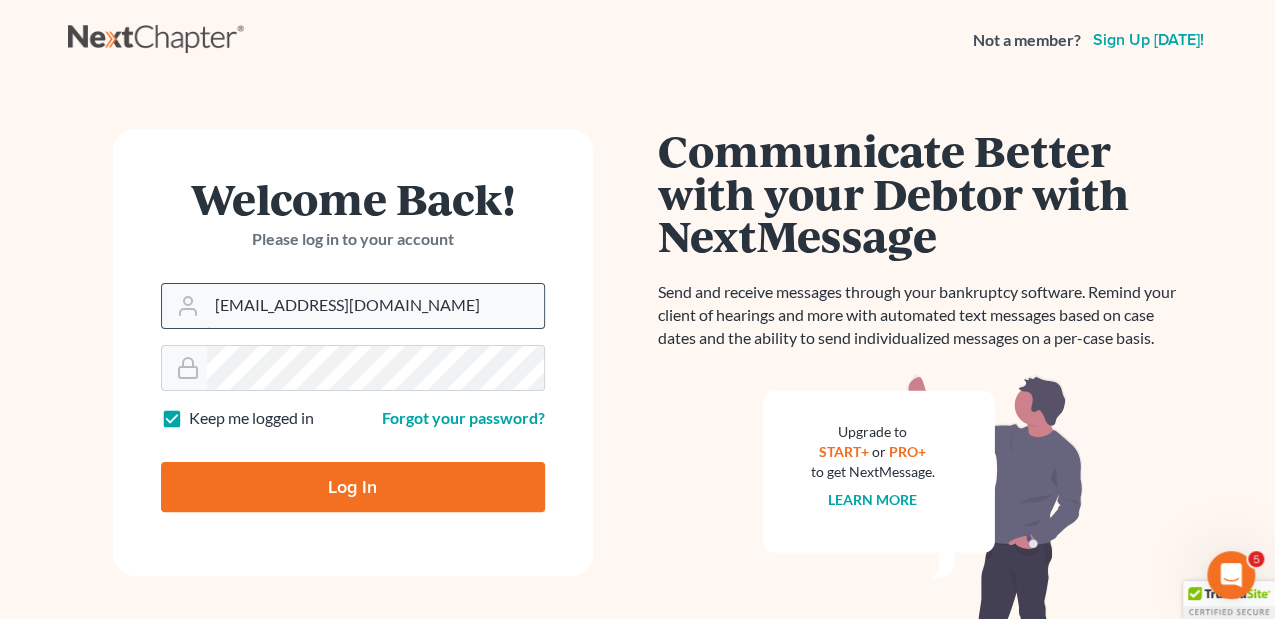 type on "[EMAIL_ADDRESS][DOMAIN_NAME]" 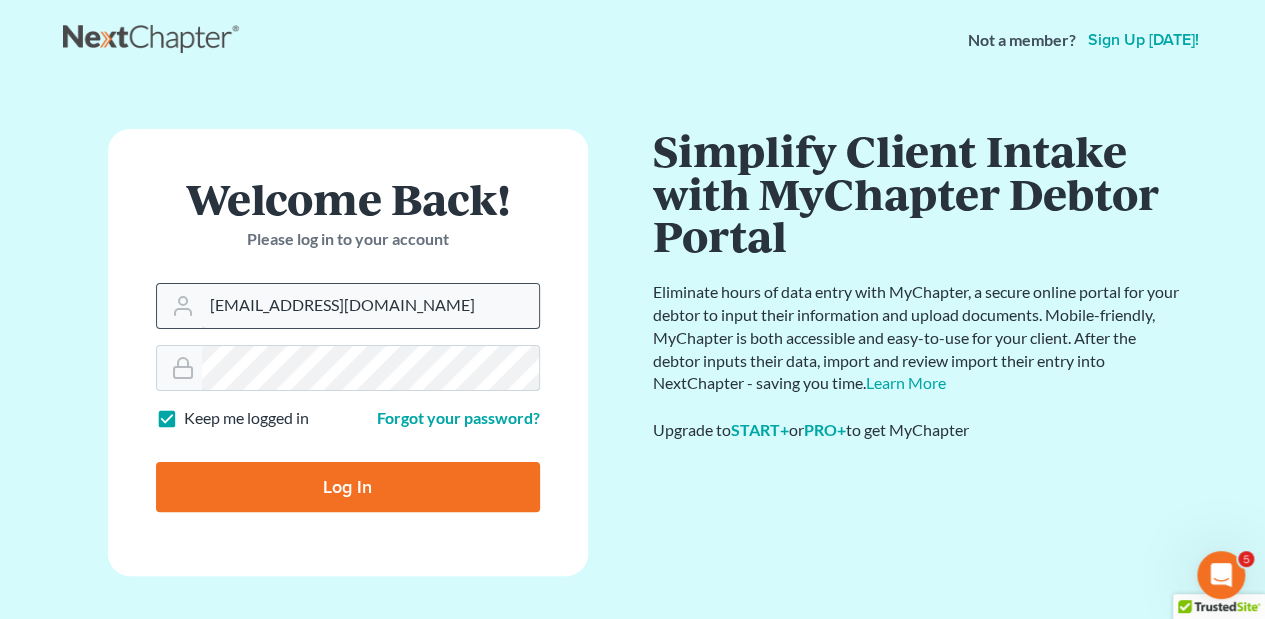 click on "Log In" at bounding box center [348, 487] 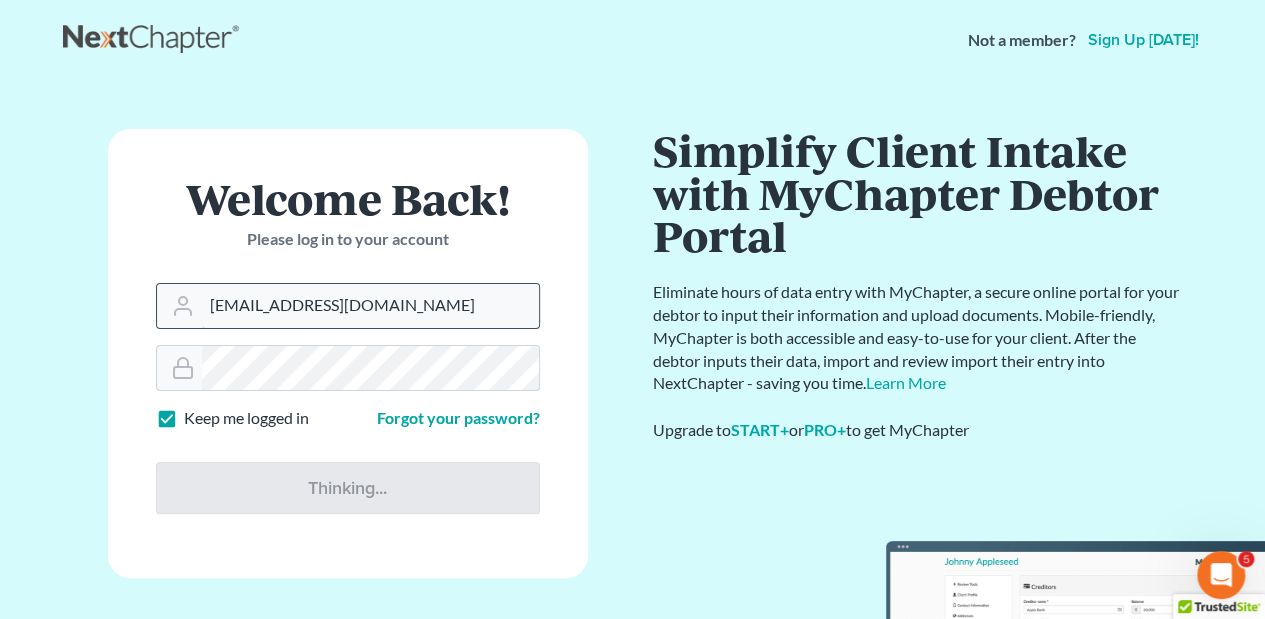 type on "Thinking..." 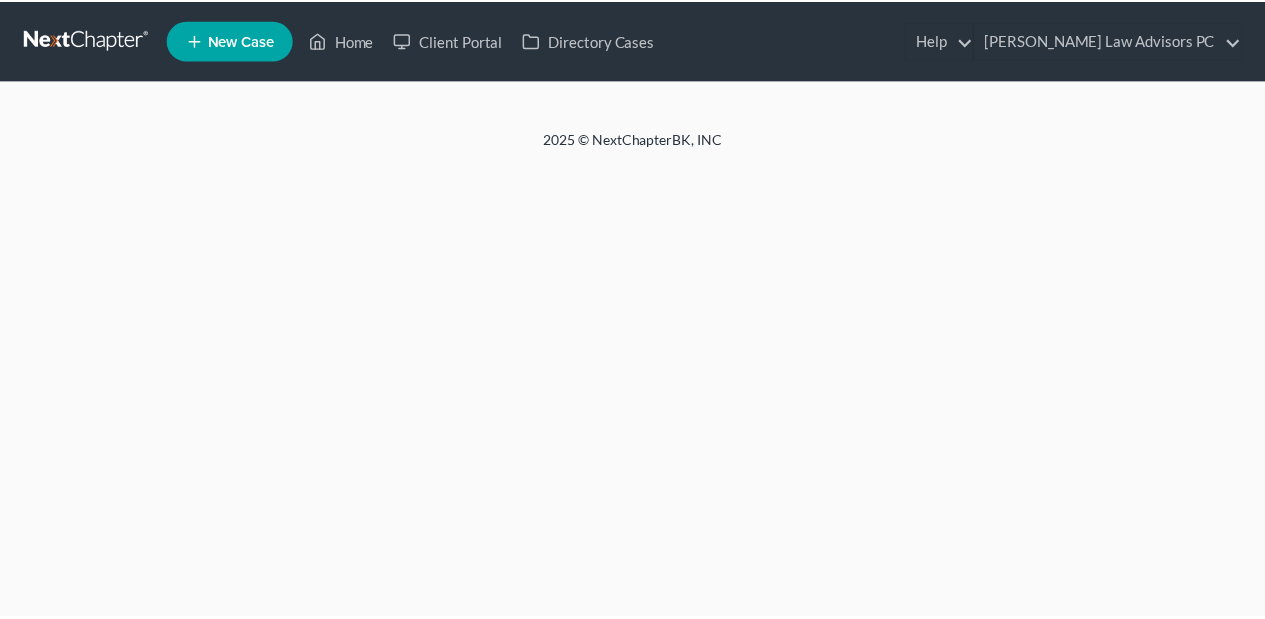scroll, scrollTop: 0, scrollLeft: 0, axis: both 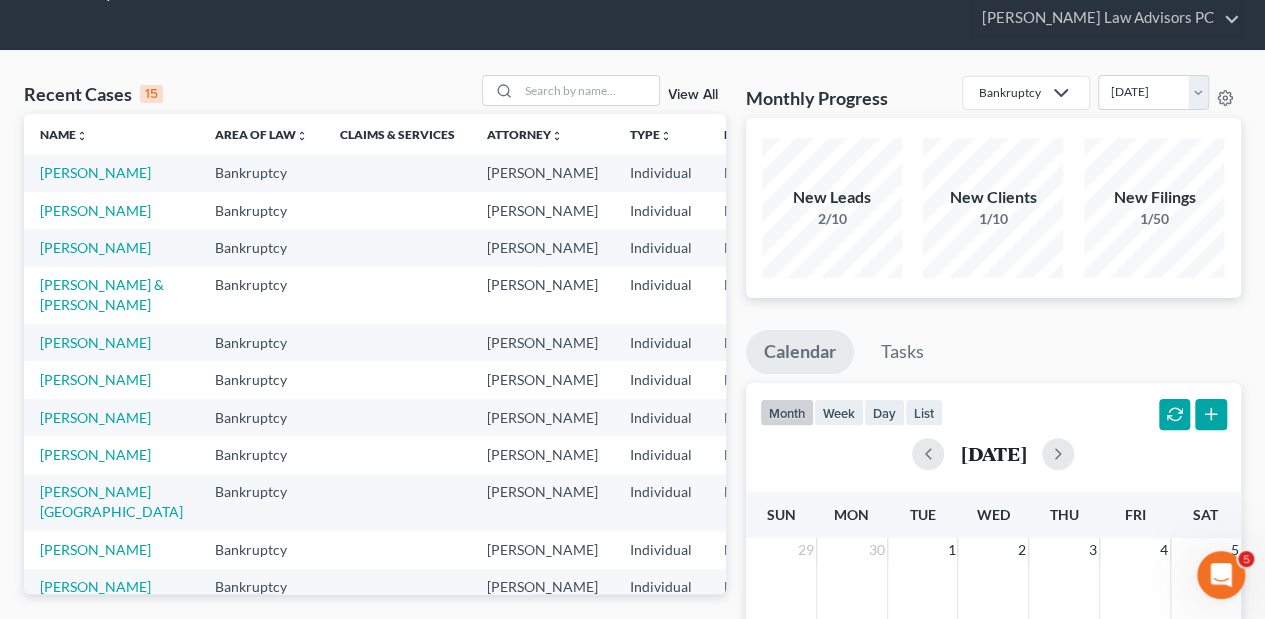 click on "Zenga, Camille" at bounding box center [111, 247] 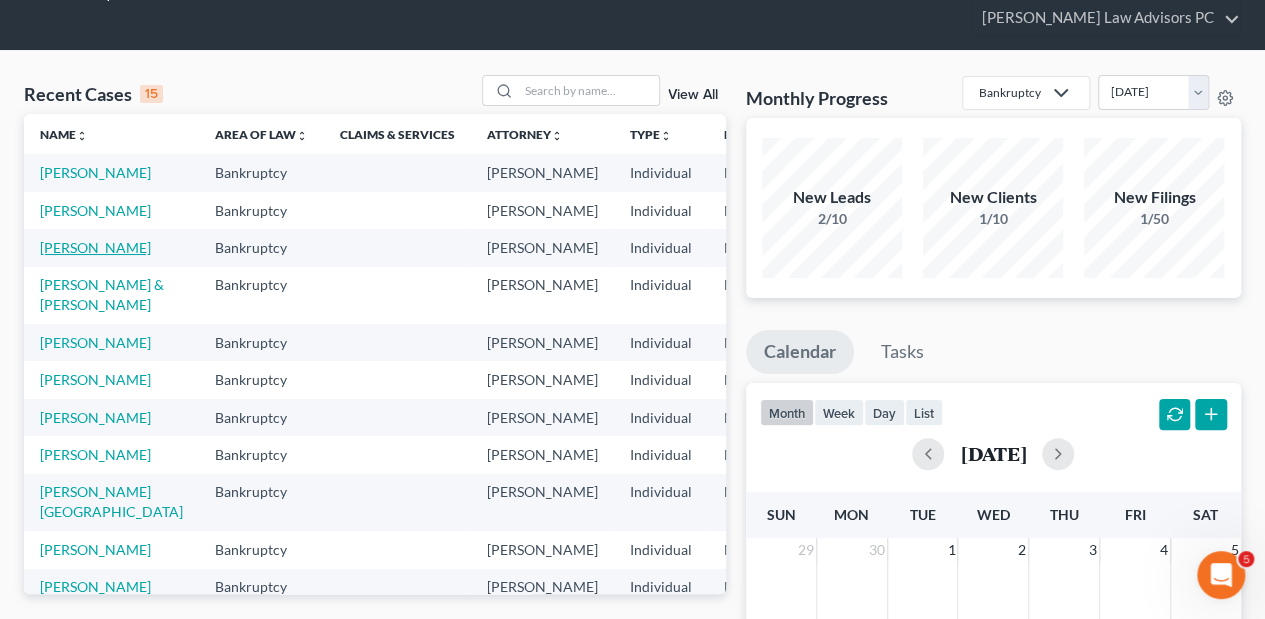 click on "Zenga, Camille" at bounding box center (95, 247) 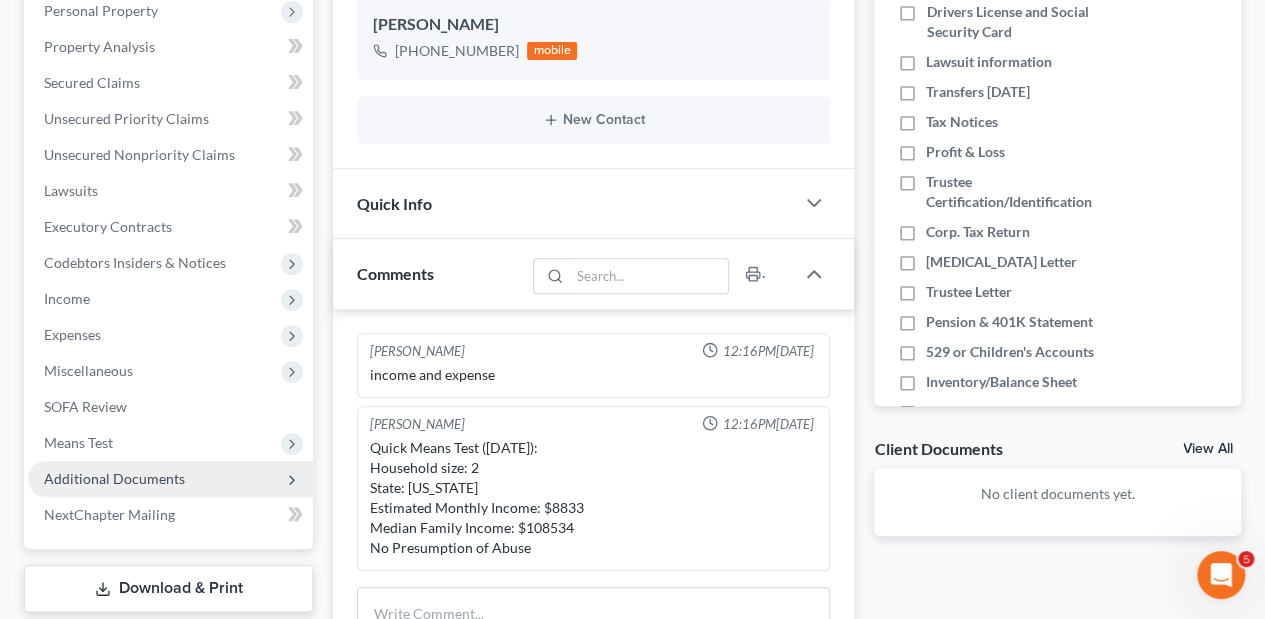 scroll, scrollTop: 400, scrollLeft: 0, axis: vertical 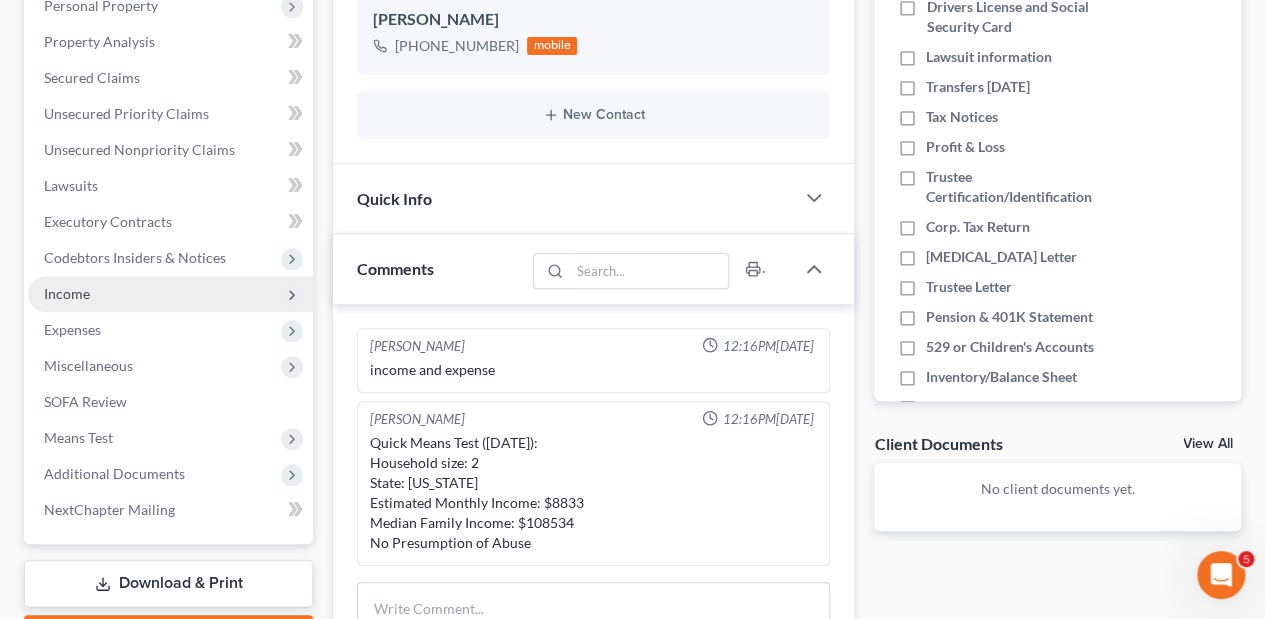 click on "Income" at bounding box center (67, 293) 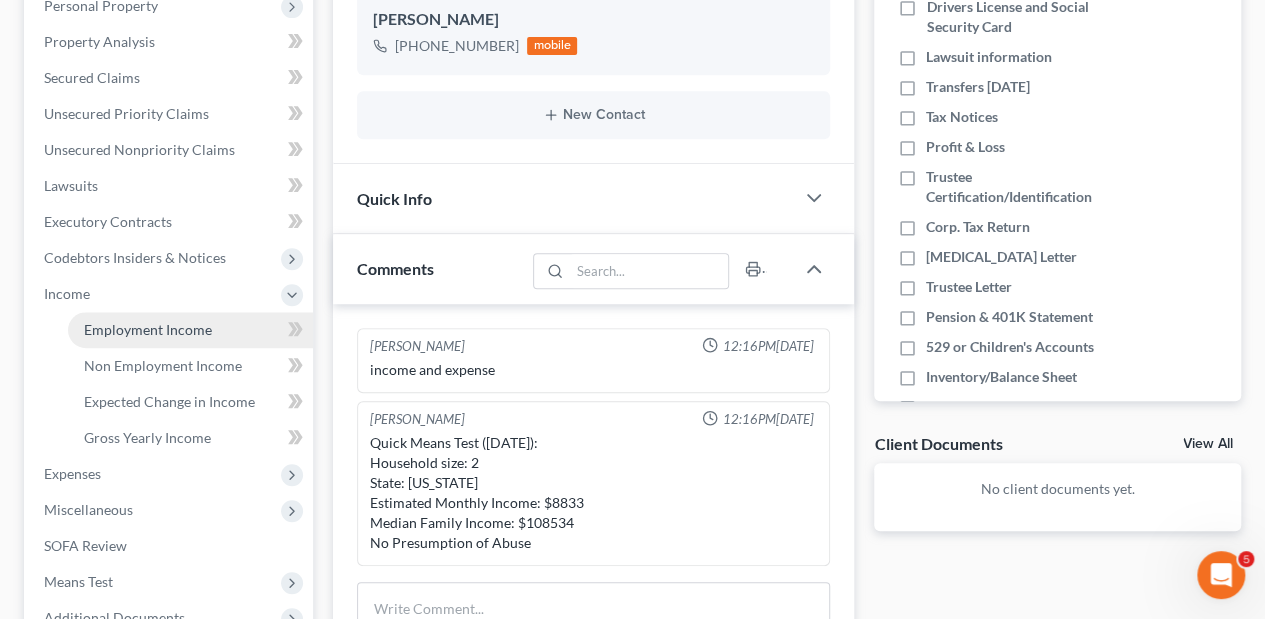 click on "Employment Income" at bounding box center (148, 329) 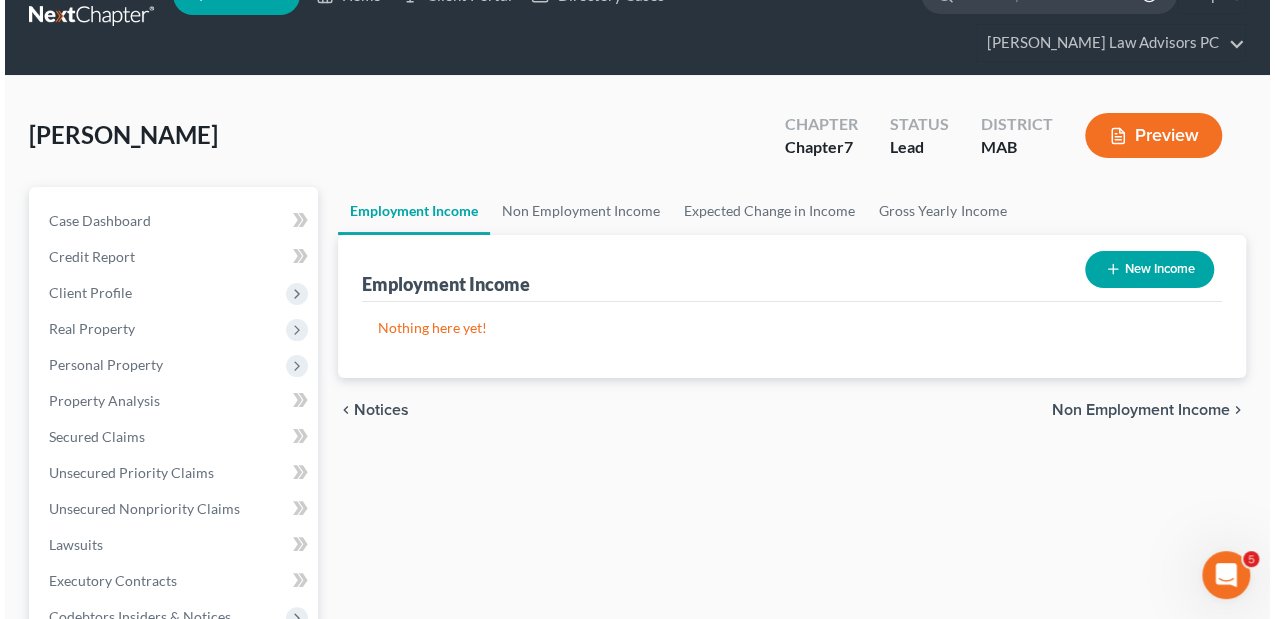 scroll, scrollTop: 0, scrollLeft: 0, axis: both 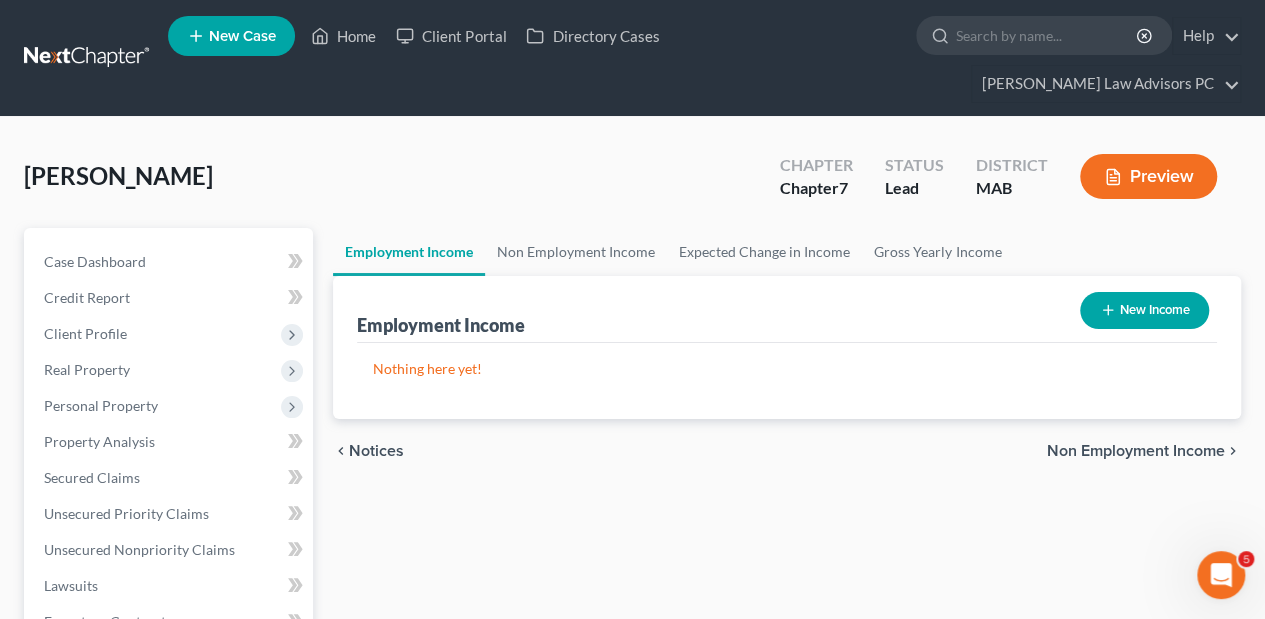 click on "New Income" at bounding box center (1144, 310) 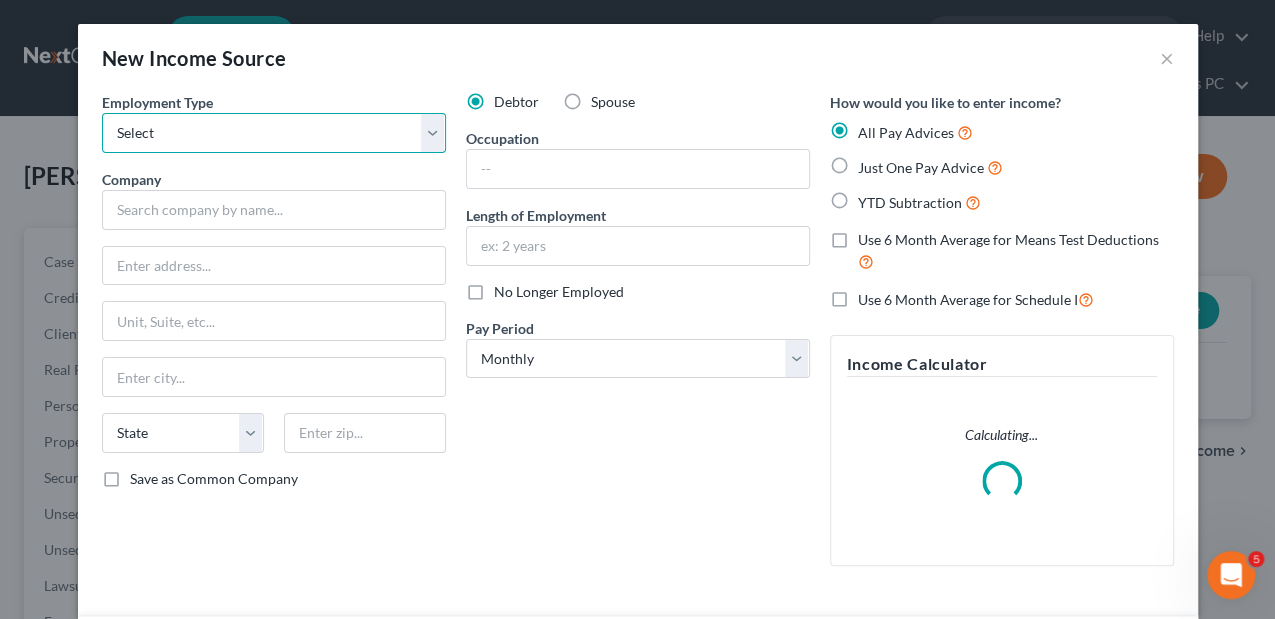 click on "Select Full or Part Time Employment Self Employment" at bounding box center [274, 133] 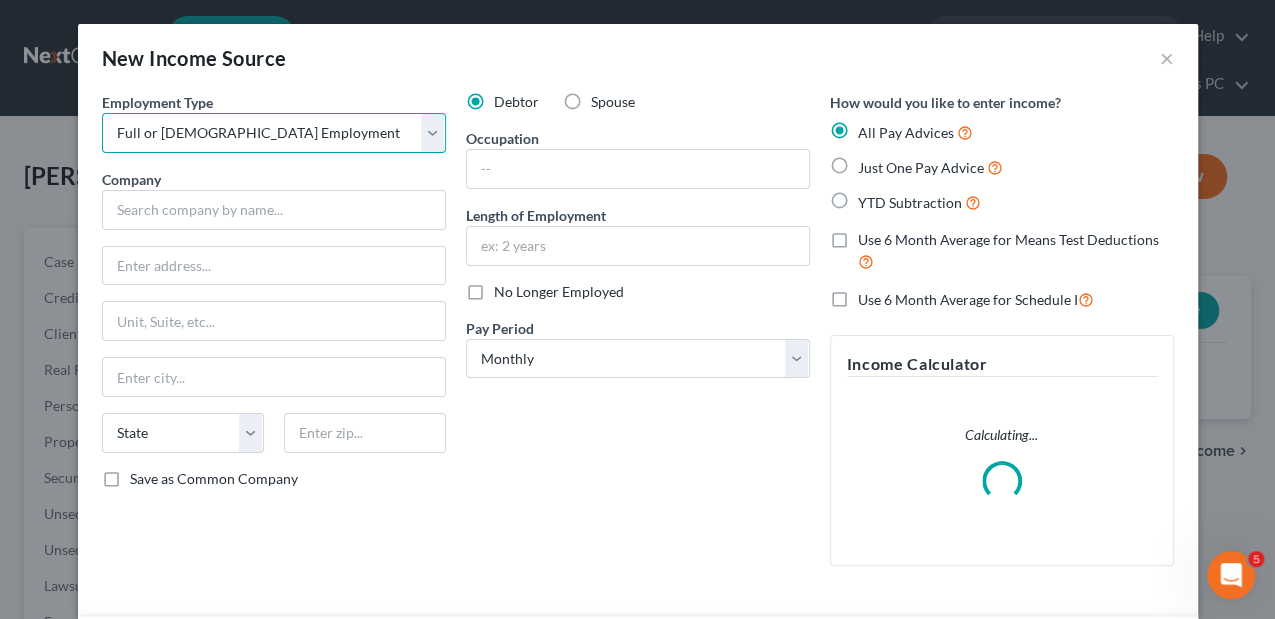 click on "Select Full or Part Time Employment Self Employment" at bounding box center [274, 133] 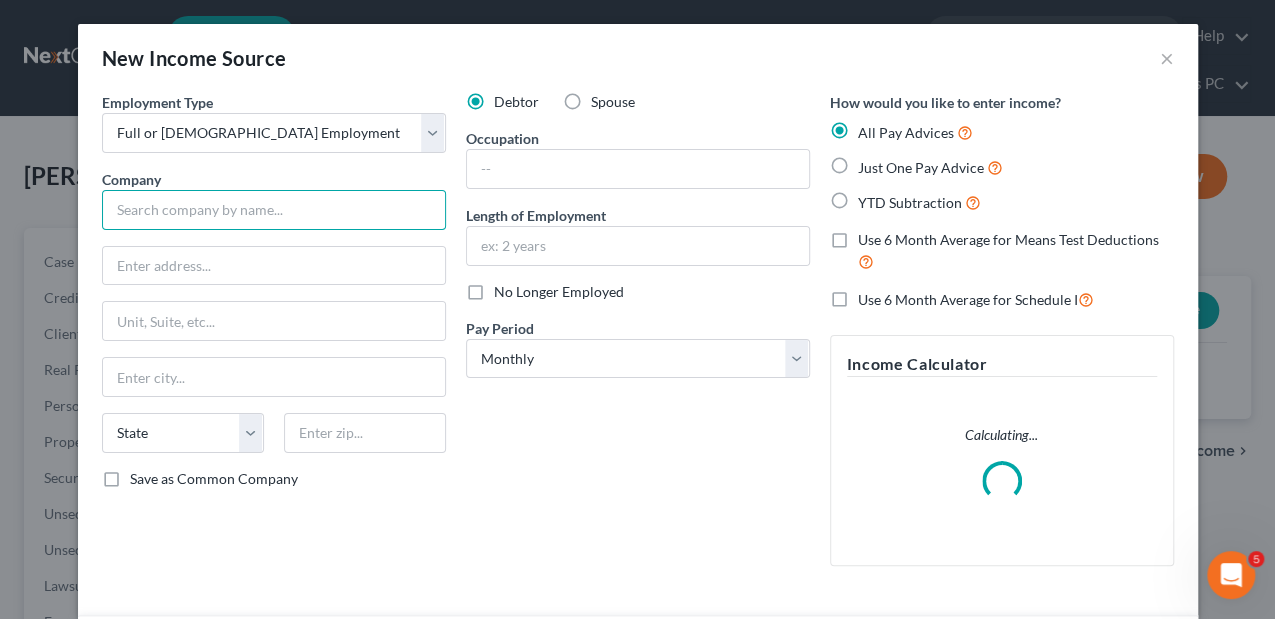 click at bounding box center [274, 210] 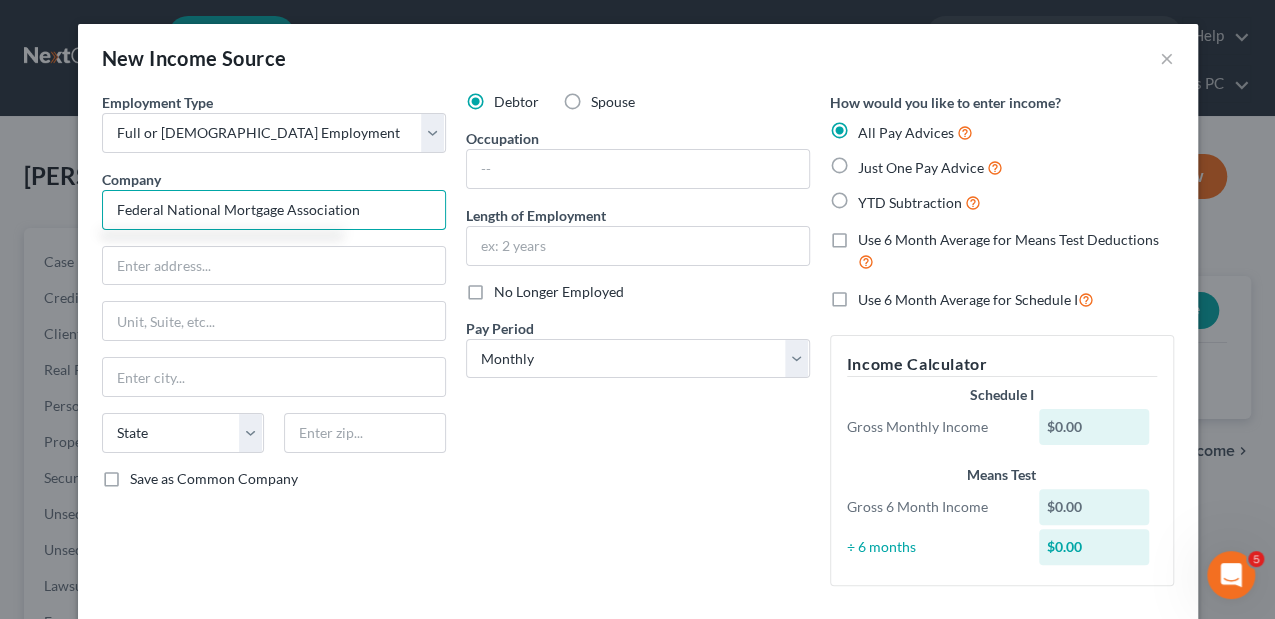 type on "Federal National Mortgage Association" 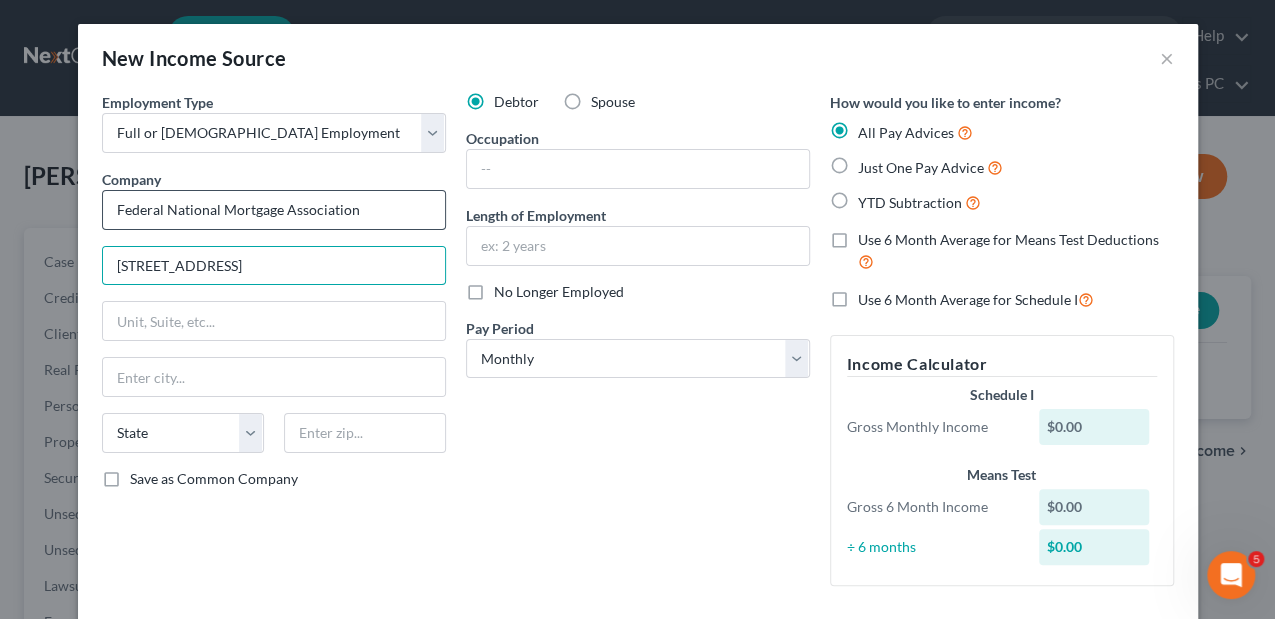 type on "1100 15th Street, NW" 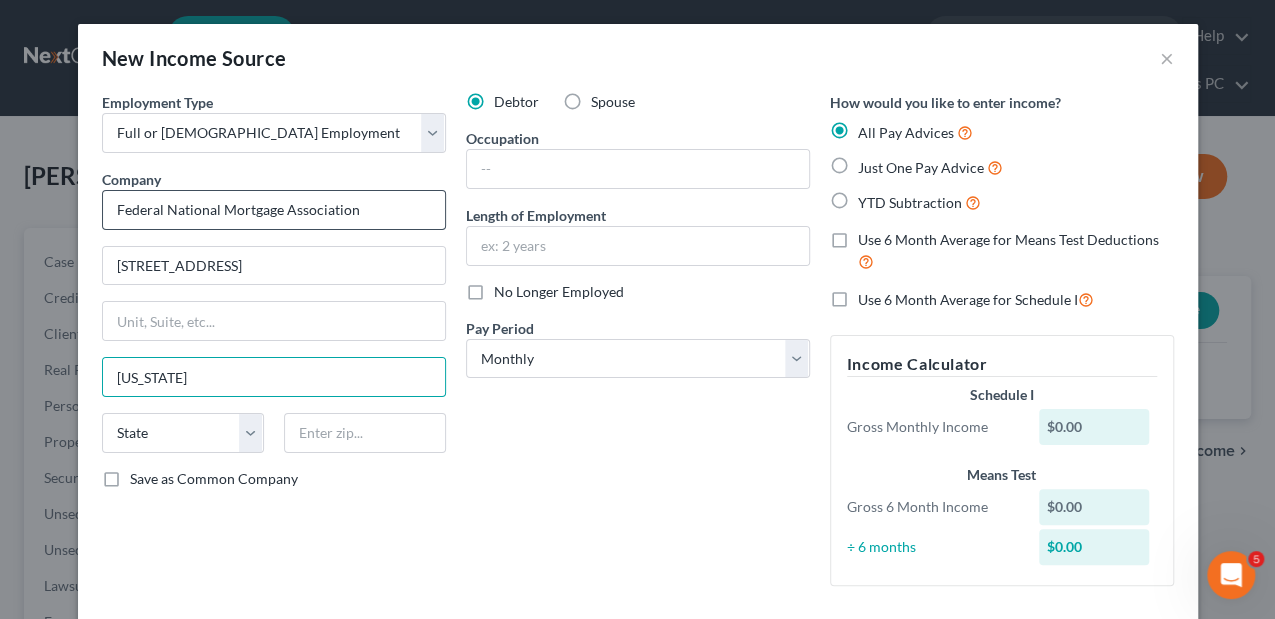 type on "Washington" 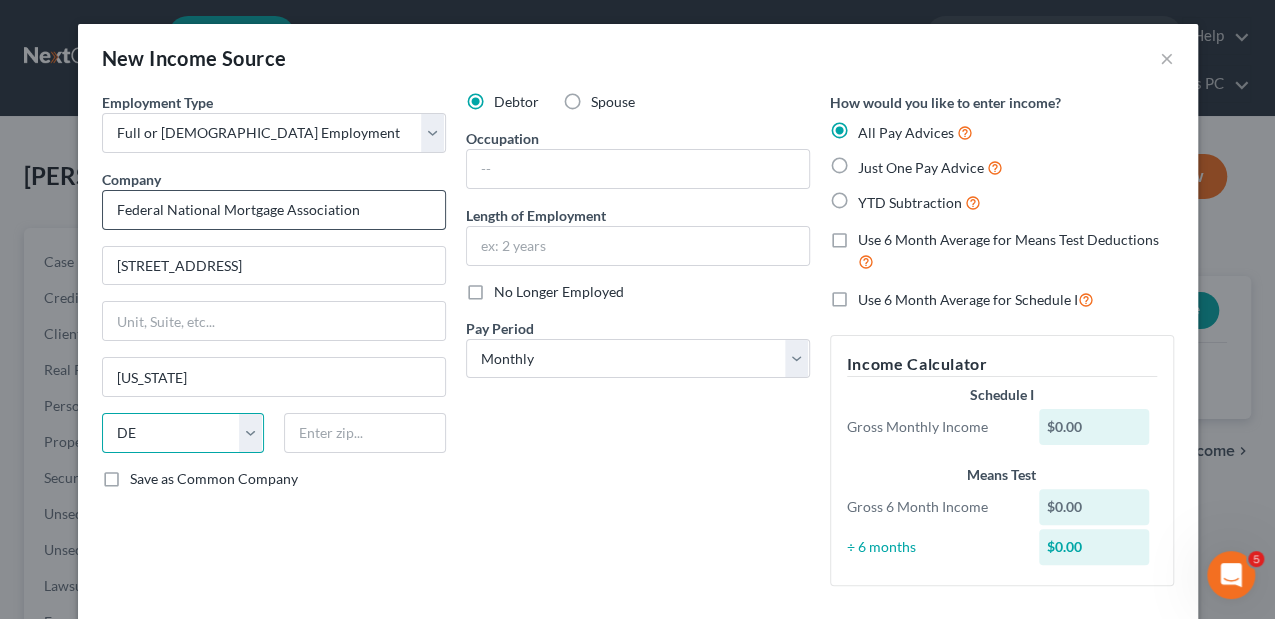 select on "8" 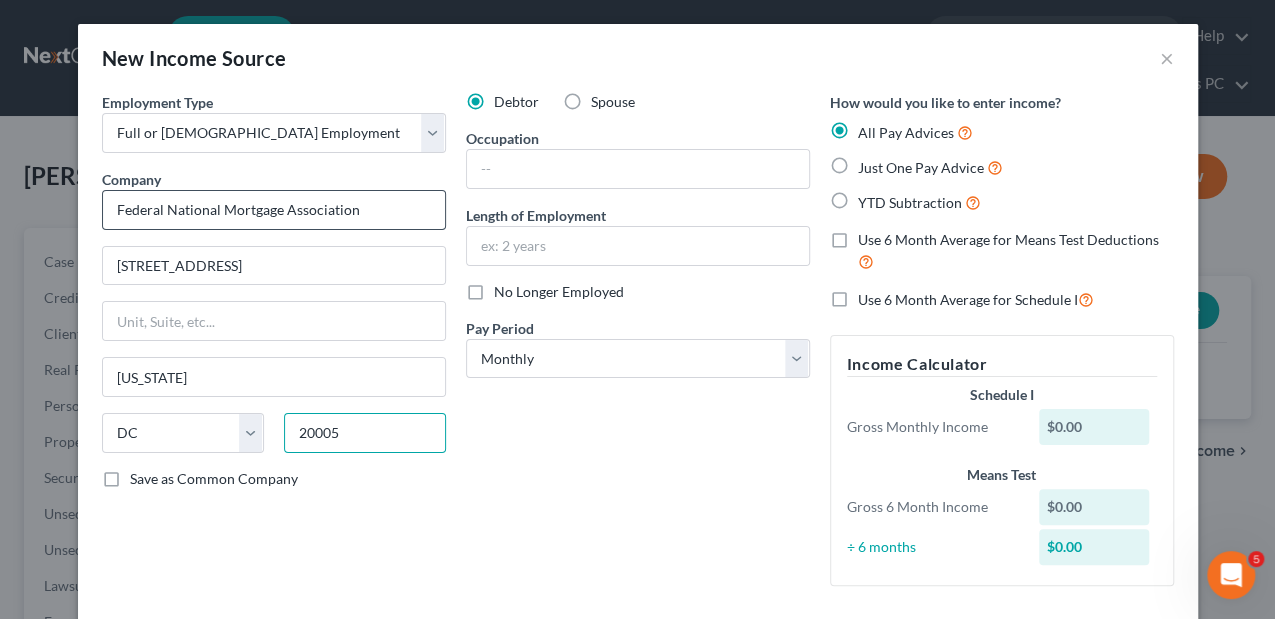type on "20005" 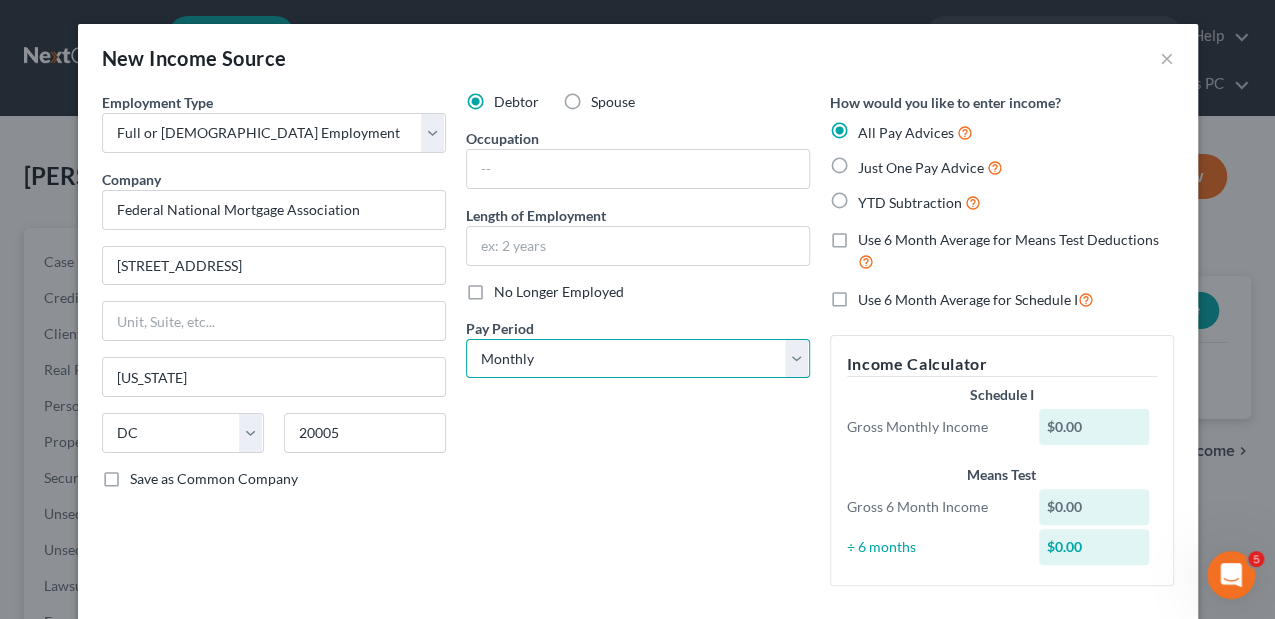 click on "Select Monthly Twice Monthly Every Other Week Weekly" at bounding box center (638, 359) 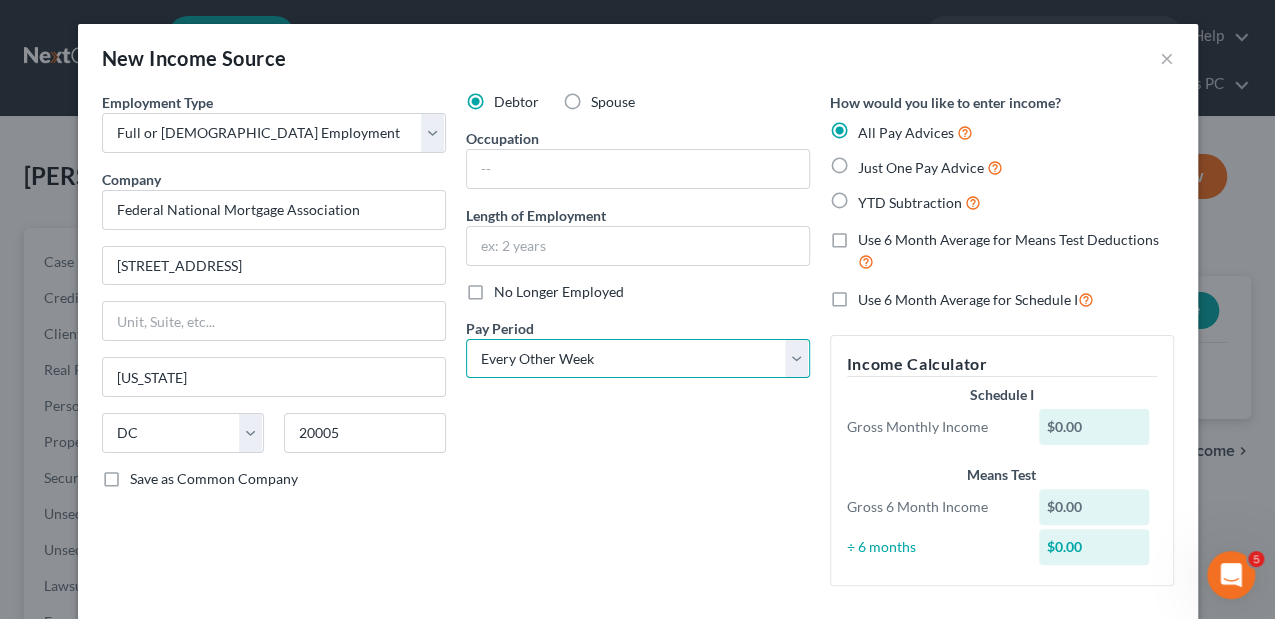 click on "Select Monthly Twice Monthly Every Other Week Weekly" at bounding box center [638, 359] 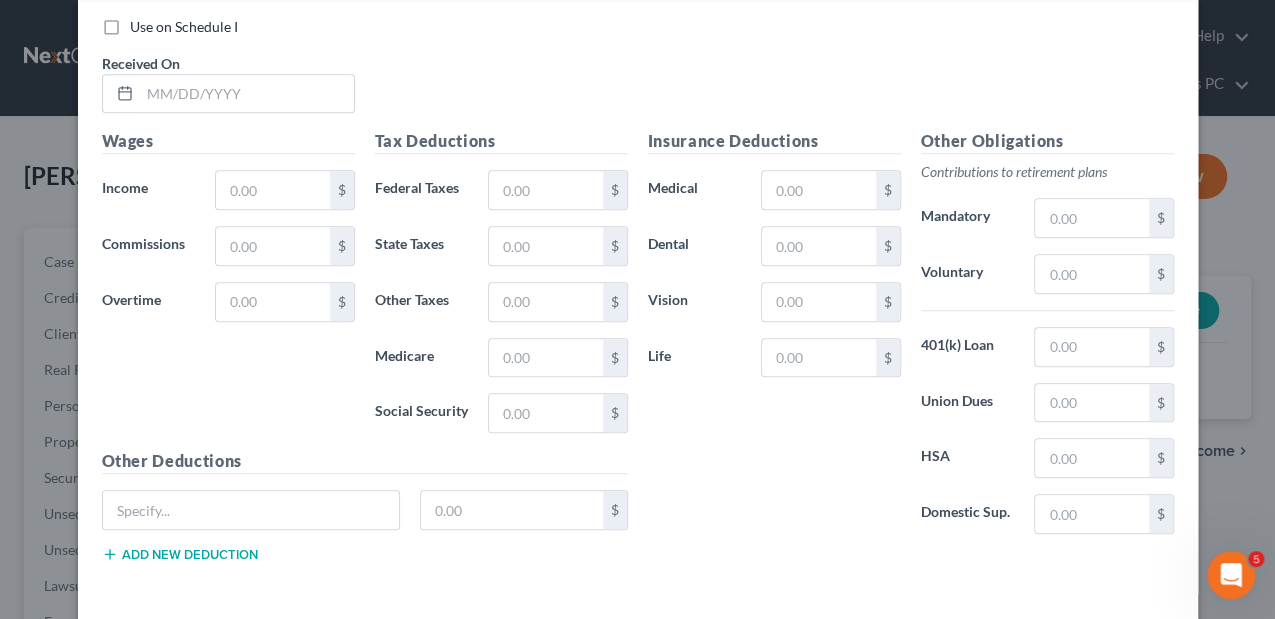scroll, scrollTop: 820, scrollLeft: 0, axis: vertical 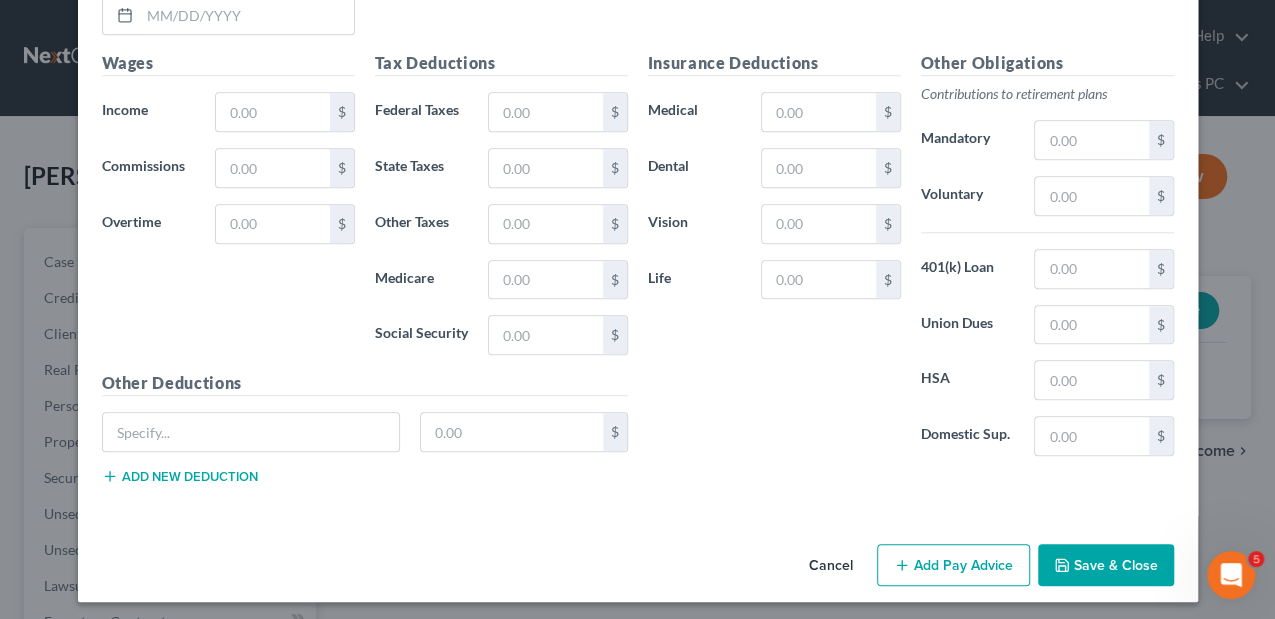 click on "Save & Close" at bounding box center (1106, 565) 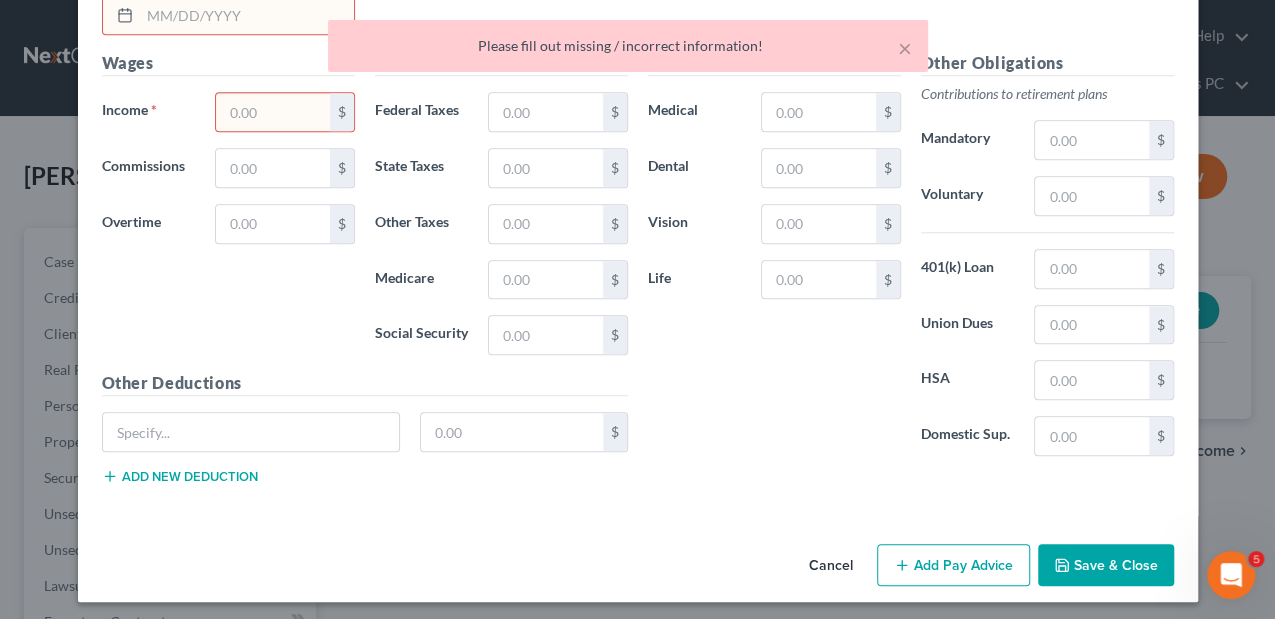 click at bounding box center [272, 112] 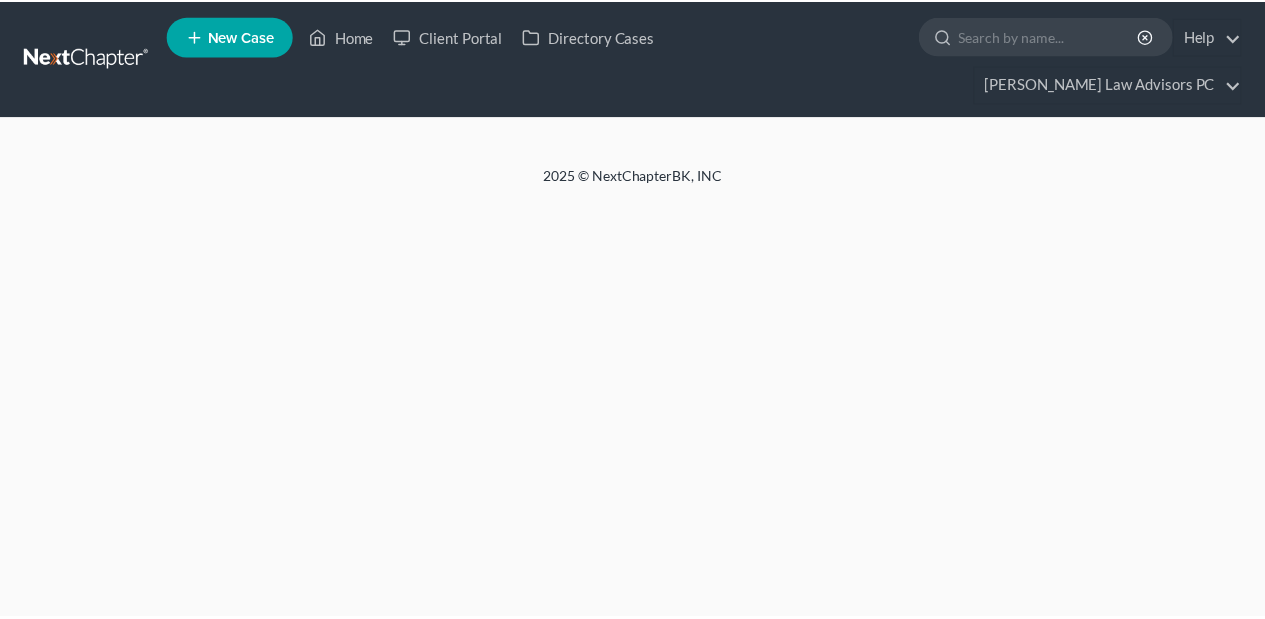 scroll, scrollTop: 0, scrollLeft: 0, axis: both 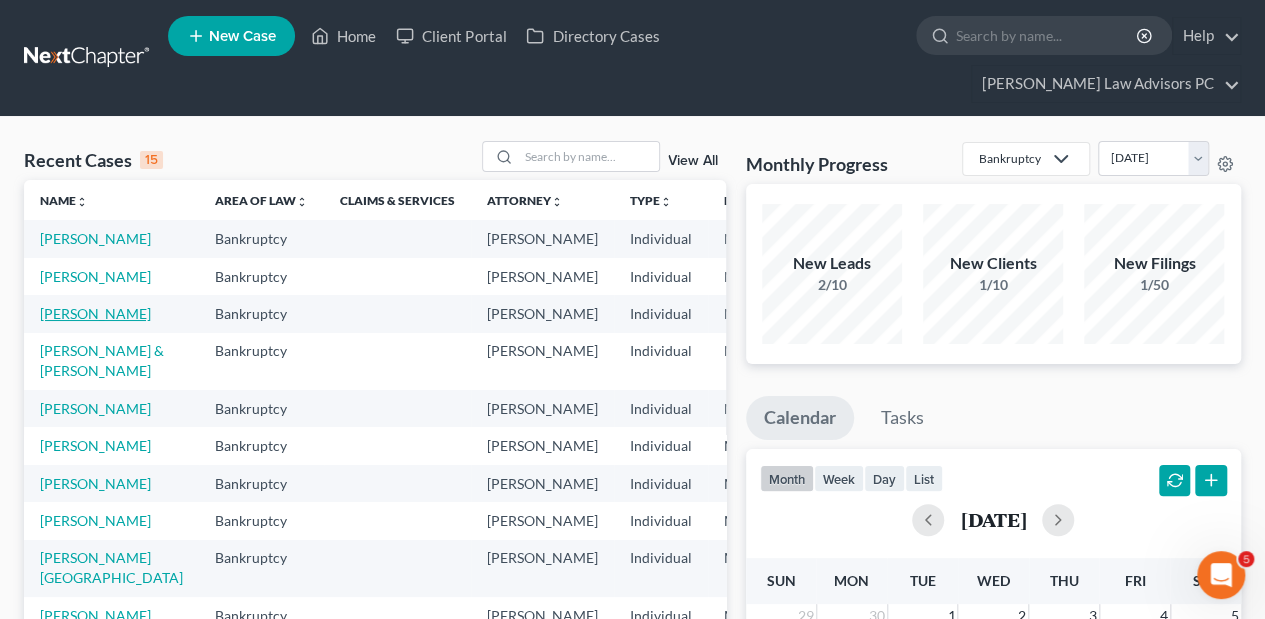 click on "Jammal, Claude" at bounding box center [95, 313] 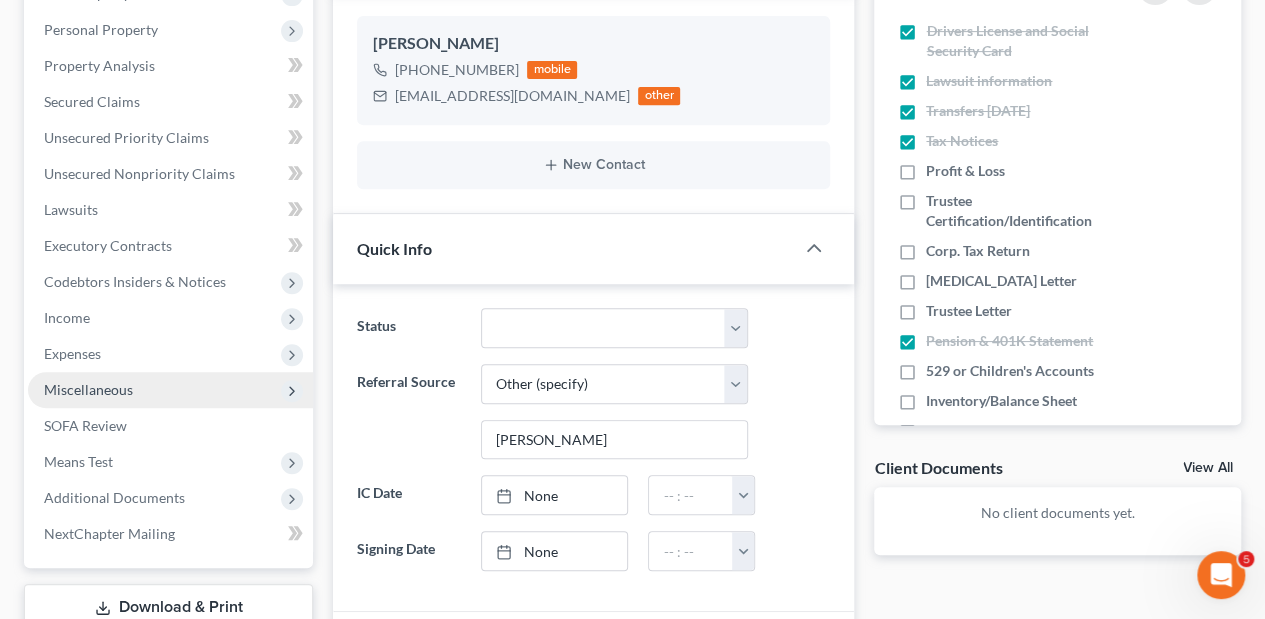 scroll, scrollTop: 400, scrollLeft: 0, axis: vertical 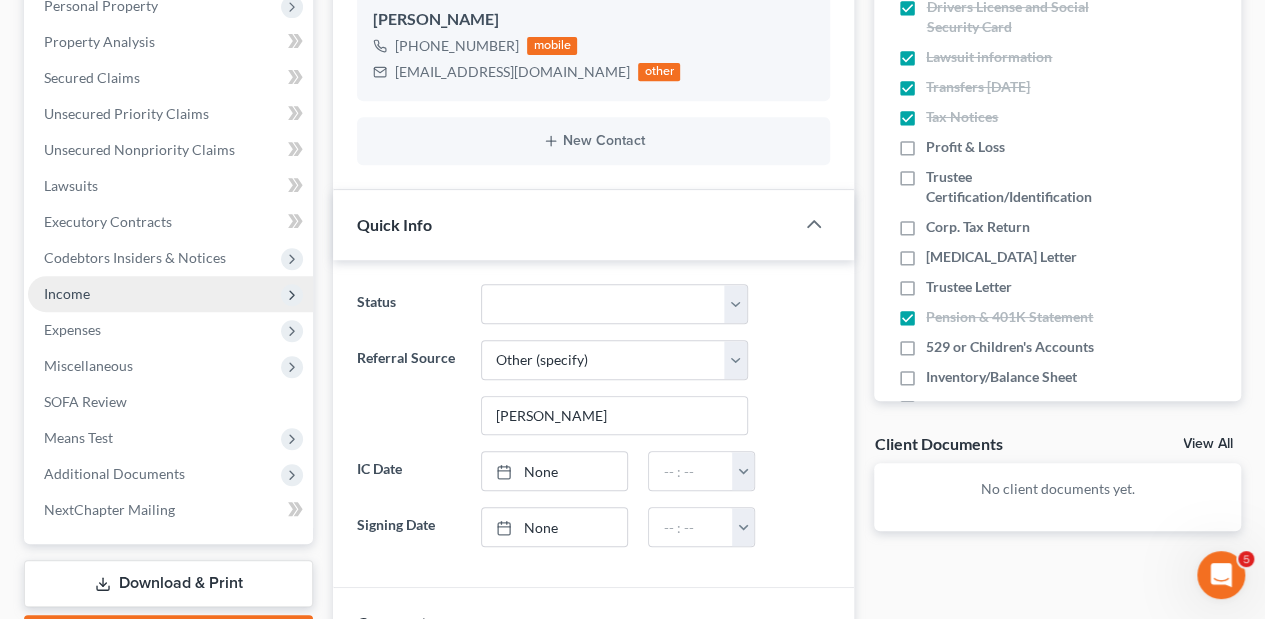 click on "Income" at bounding box center (67, 293) 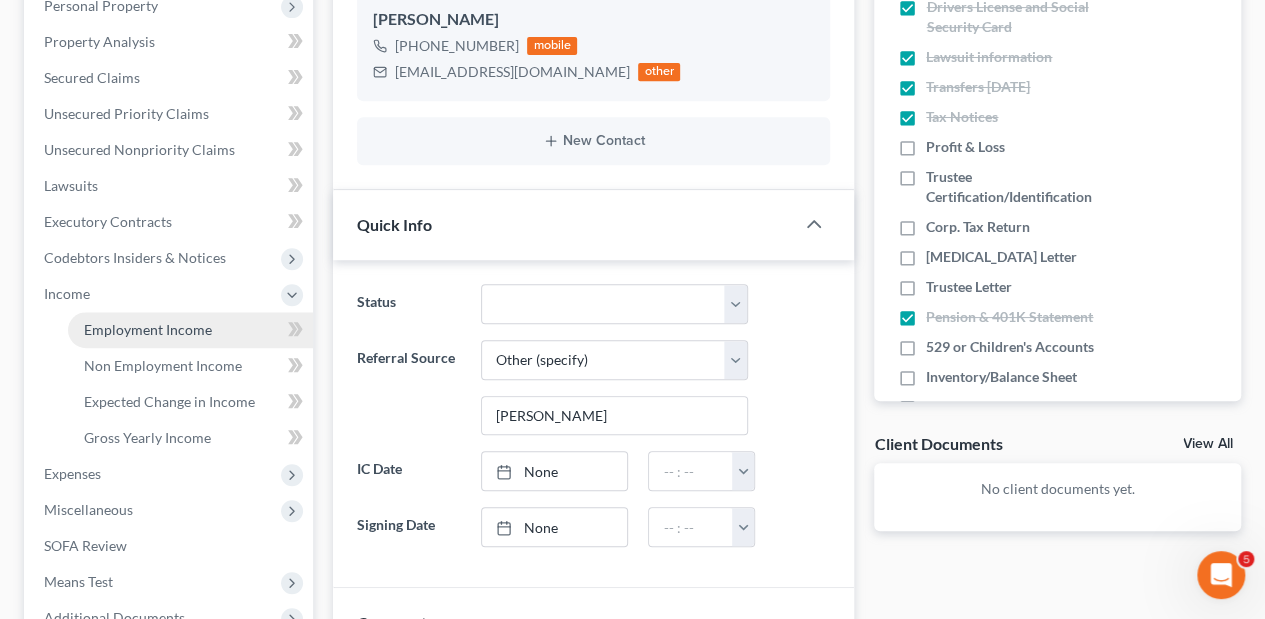 click on "Employment Income" at bounding box center [148, 329] 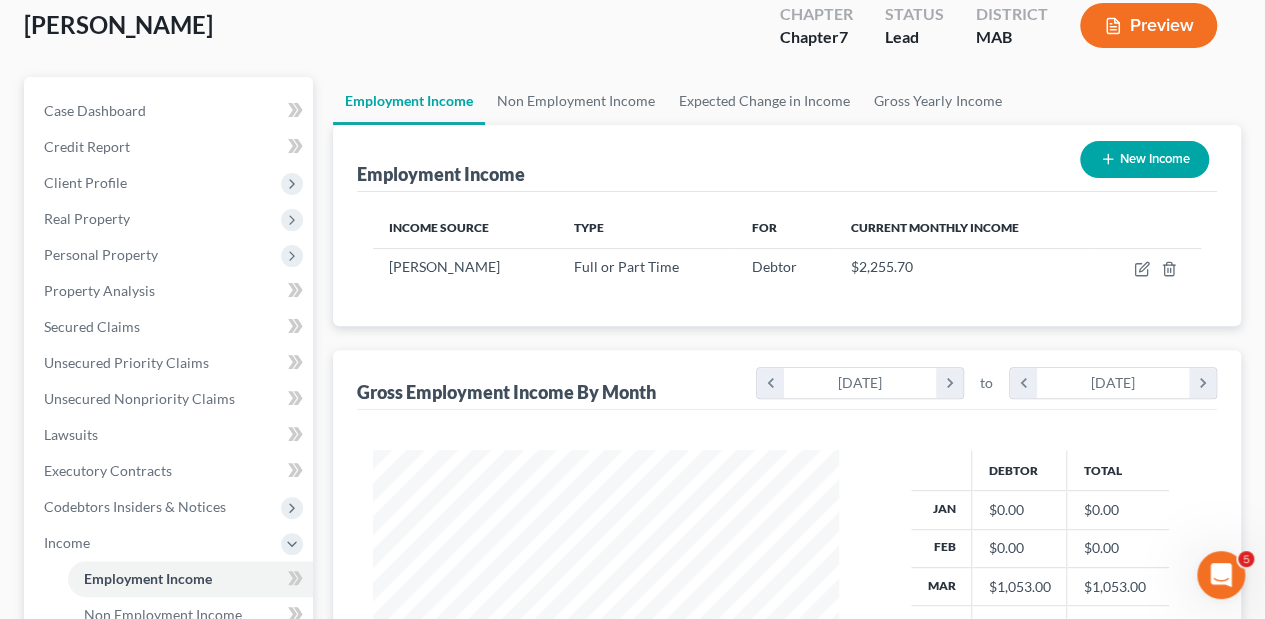 scroll, scrollTop: 0, scrollLeft: 0, axis: both 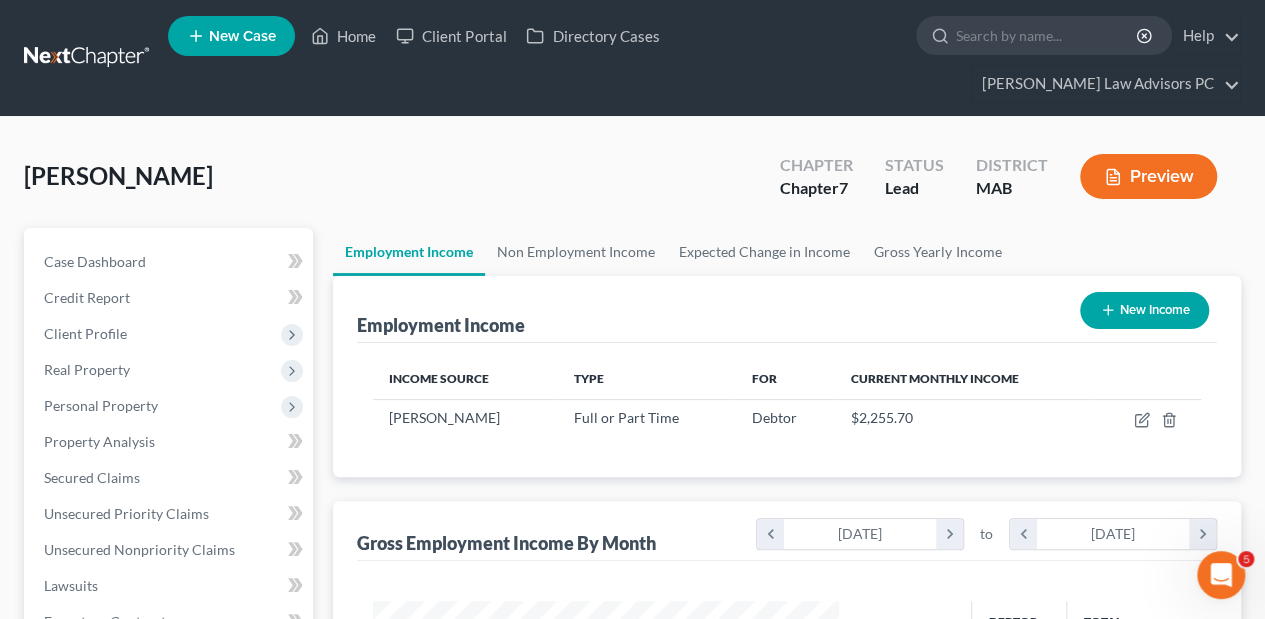 click on "New Income" at bounding box center [1144, 310] 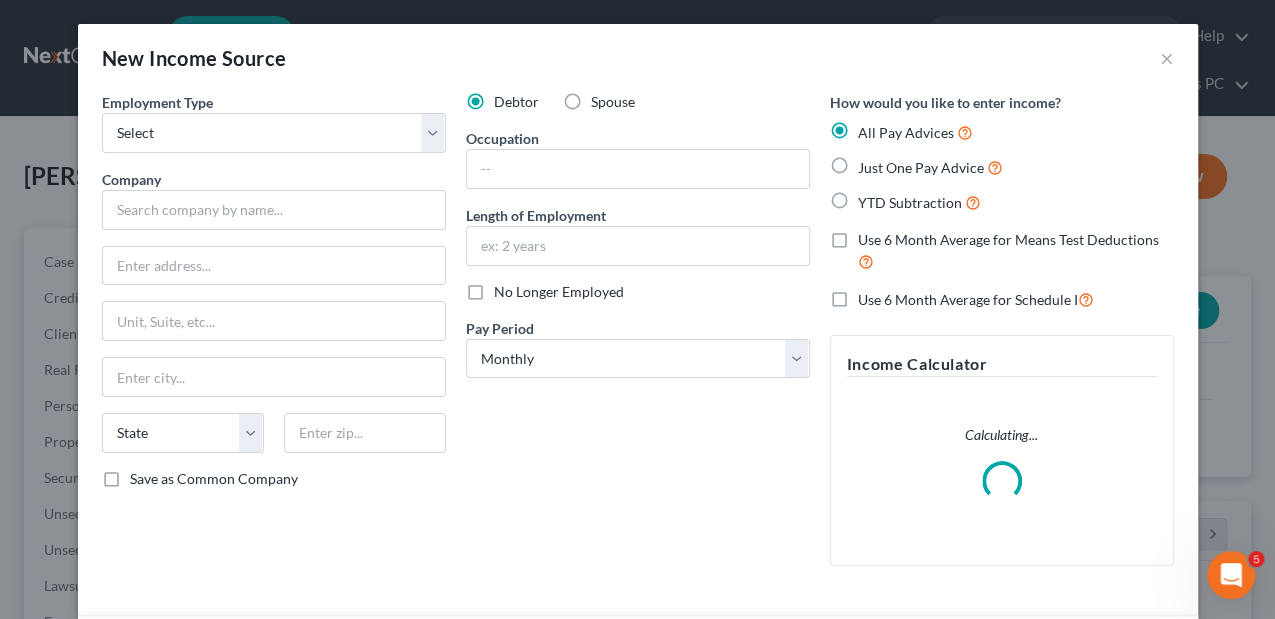 scroll, scrollTop: 999644, scrollLeft: 999489, axis: both 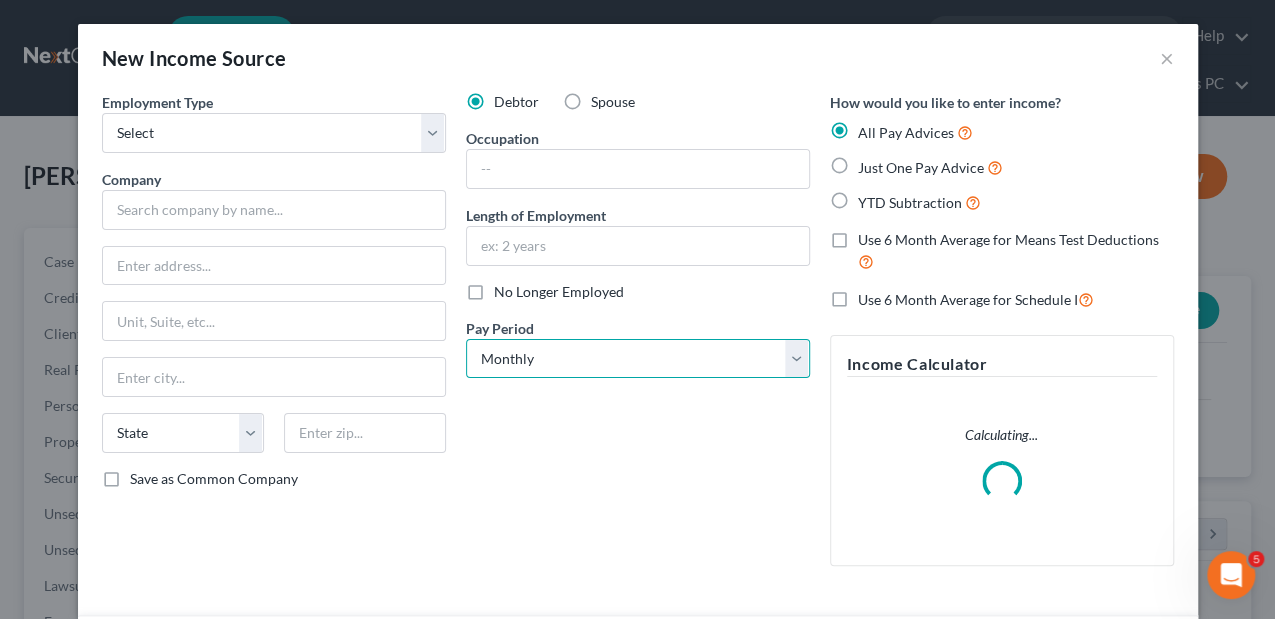 click on "Select Monthly Twice Monthly Every Other Week Weekly" at bounding box center [638, 359] 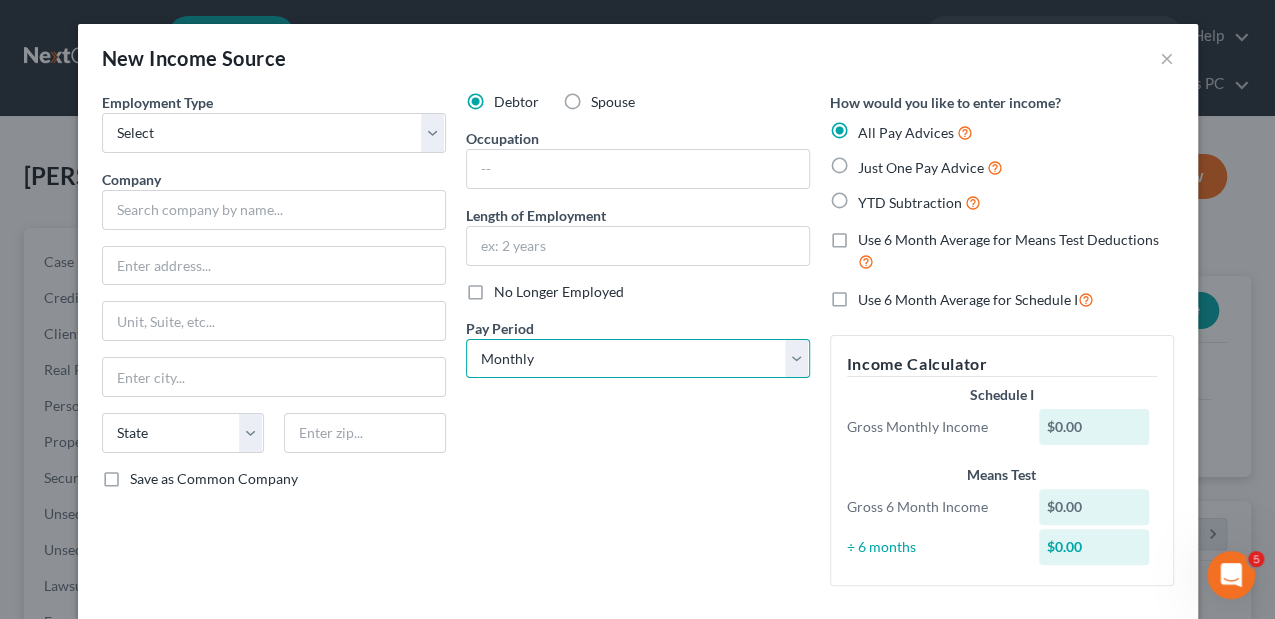 select on "3" 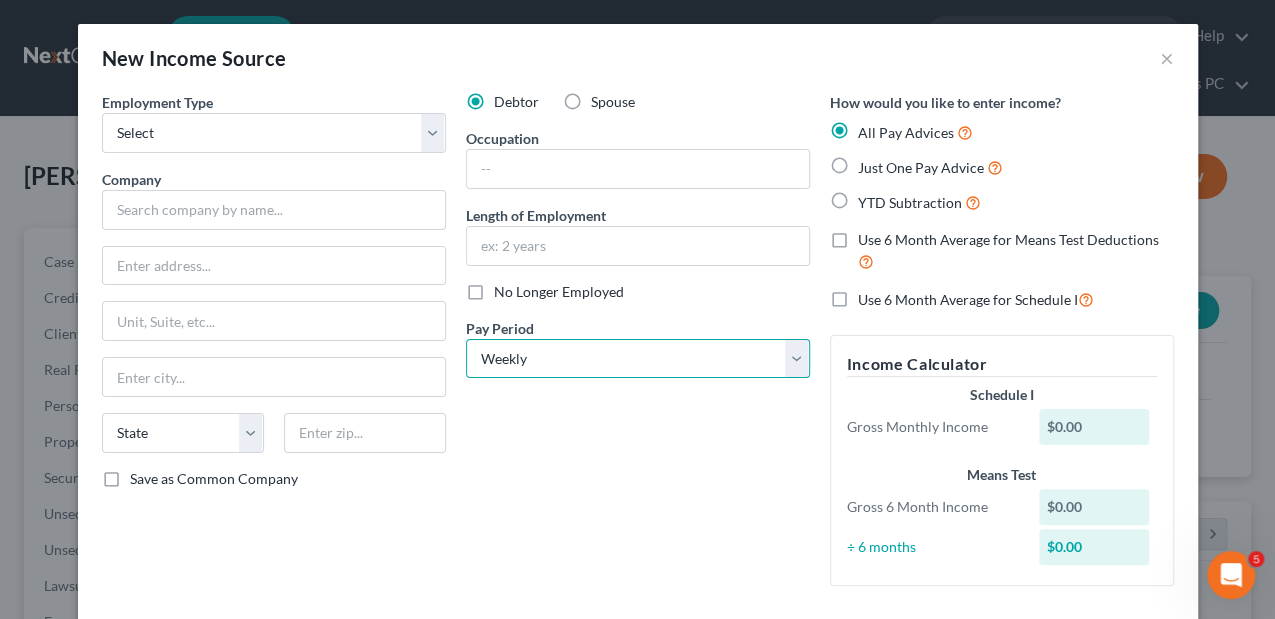 click on "Select Monthly Twice Monthly Every Other Week Weekly" at bounding box center [638, 359] 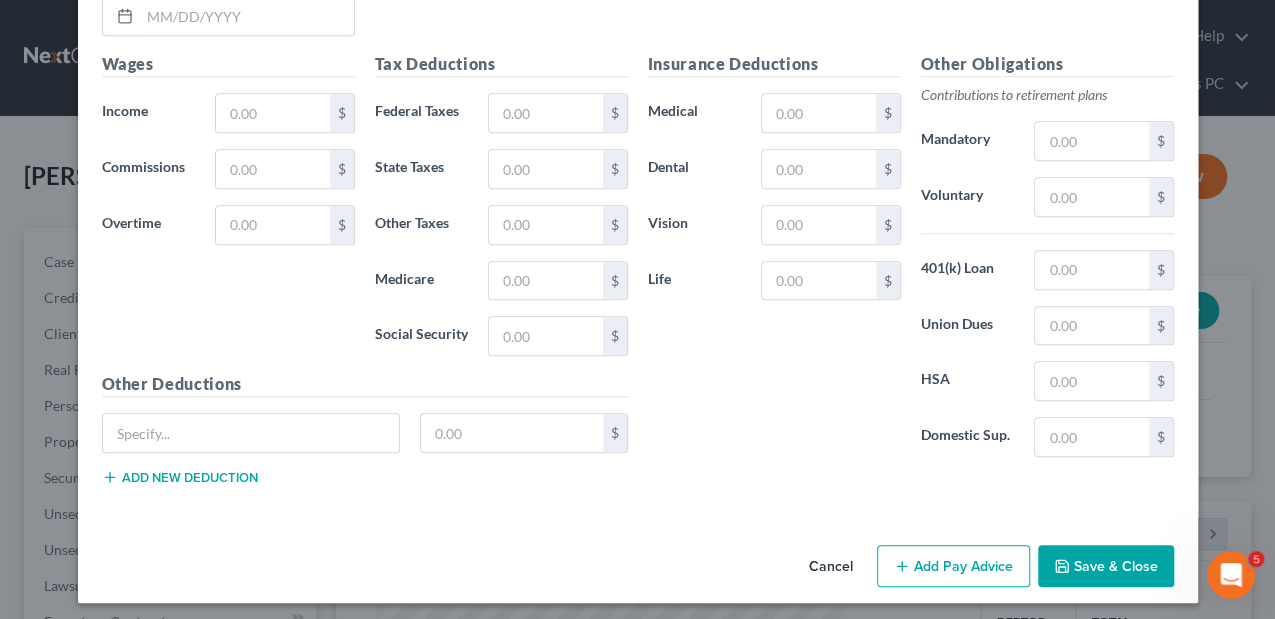 scroll, scrollTop: 776, scrollLeft: 0, axis: vertical 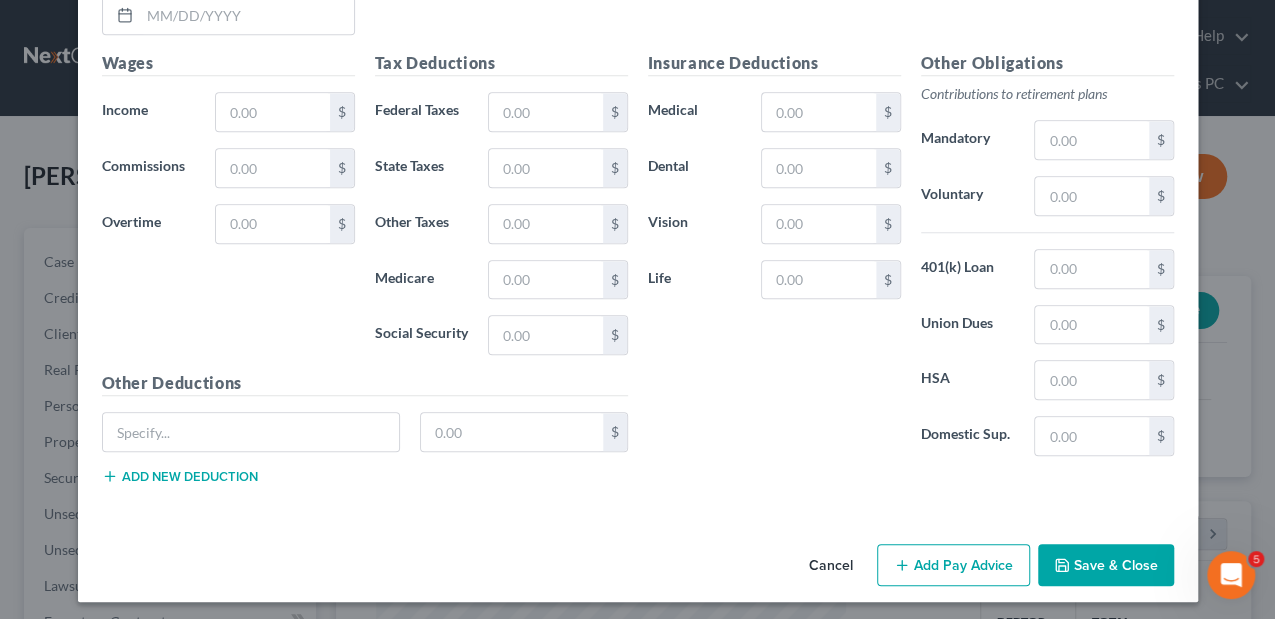 click on "Save & Close" at bounding box center [1106, 565] 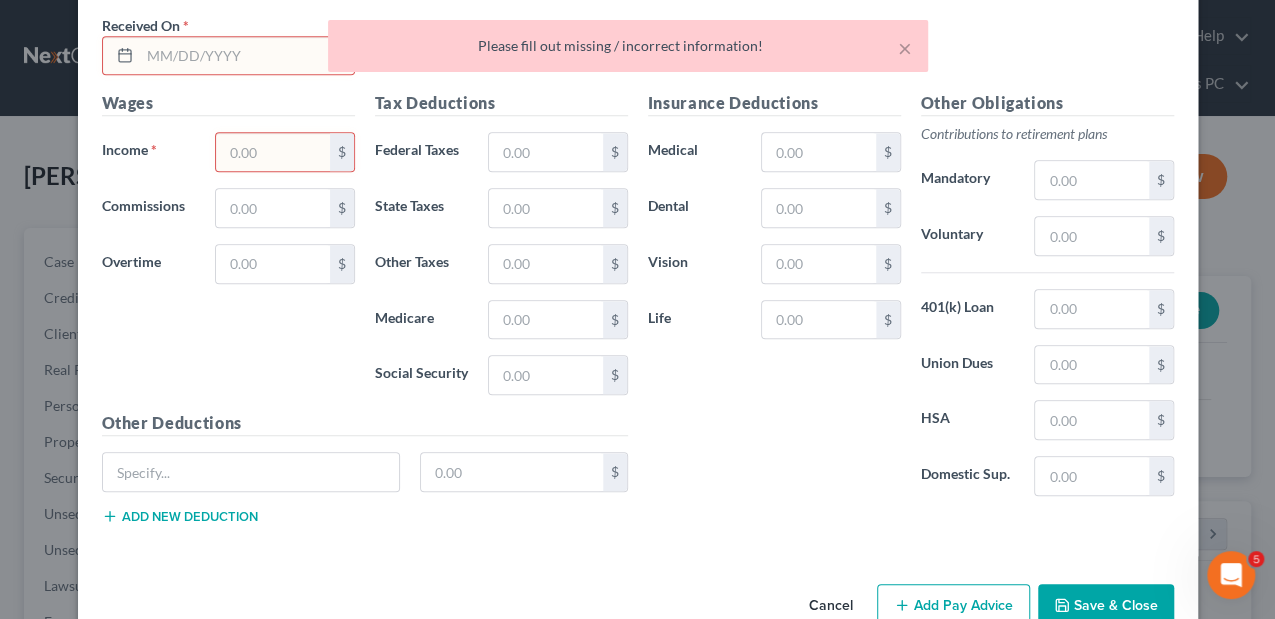 scroll, scrollTop: 816, scrollLeft: 0, axis: vertical 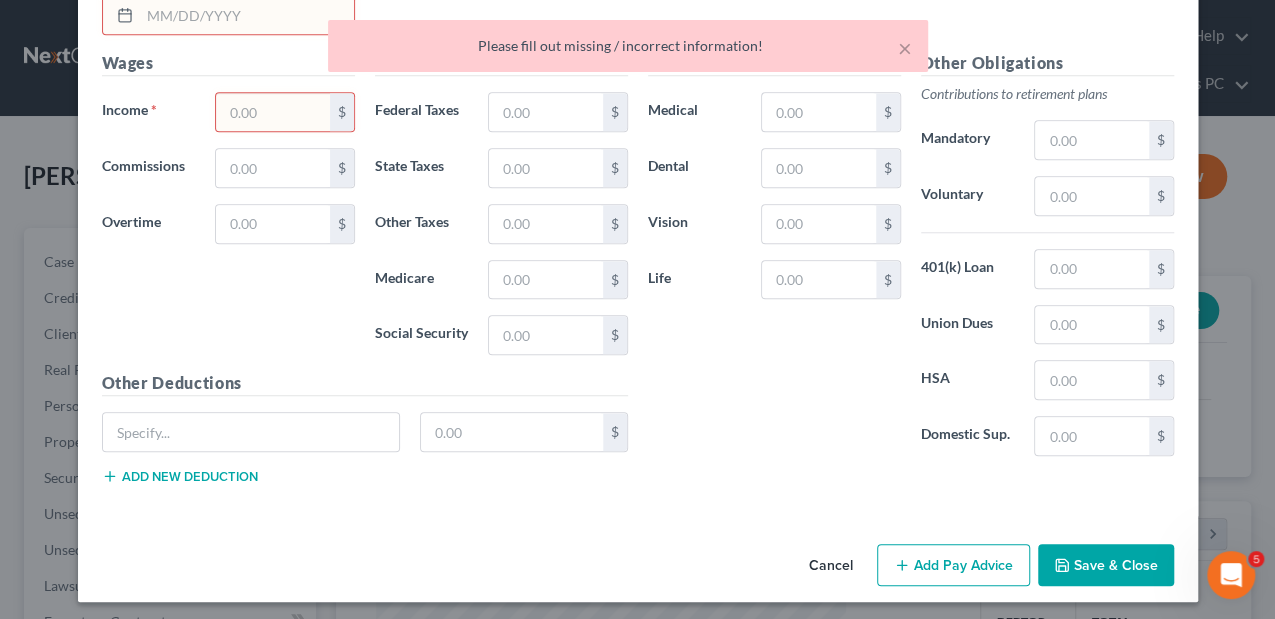click on "Save & Close" at bounding box center [1106, 565] 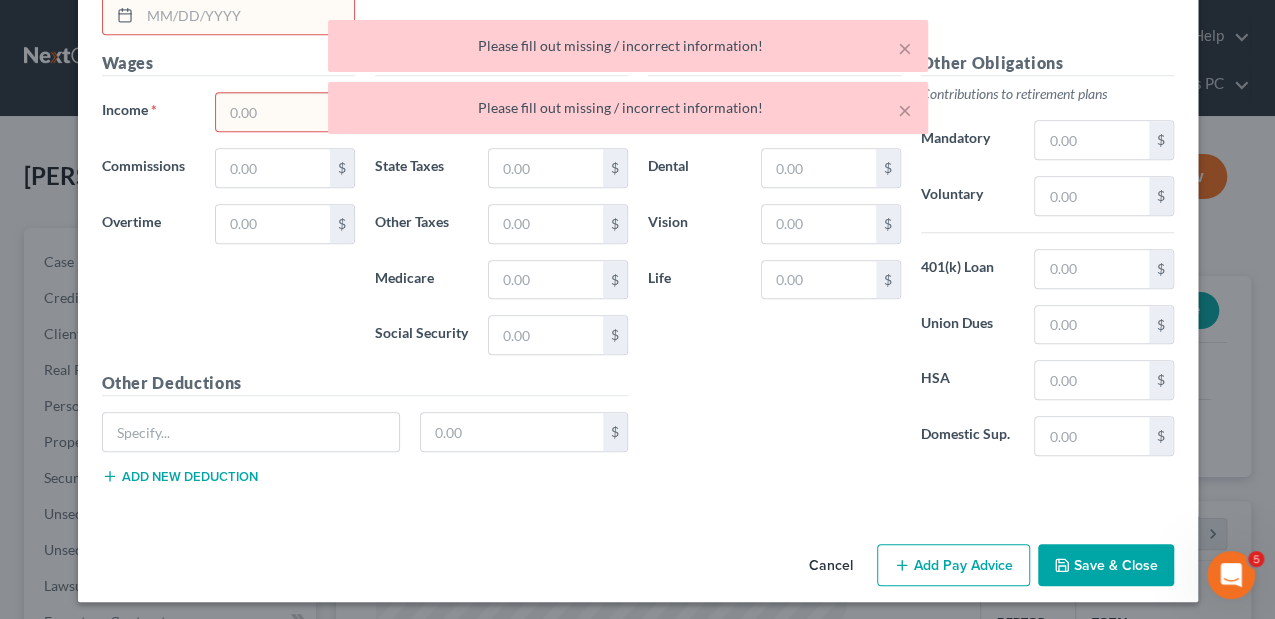 click on "Life" at bounding box center [695, 280] 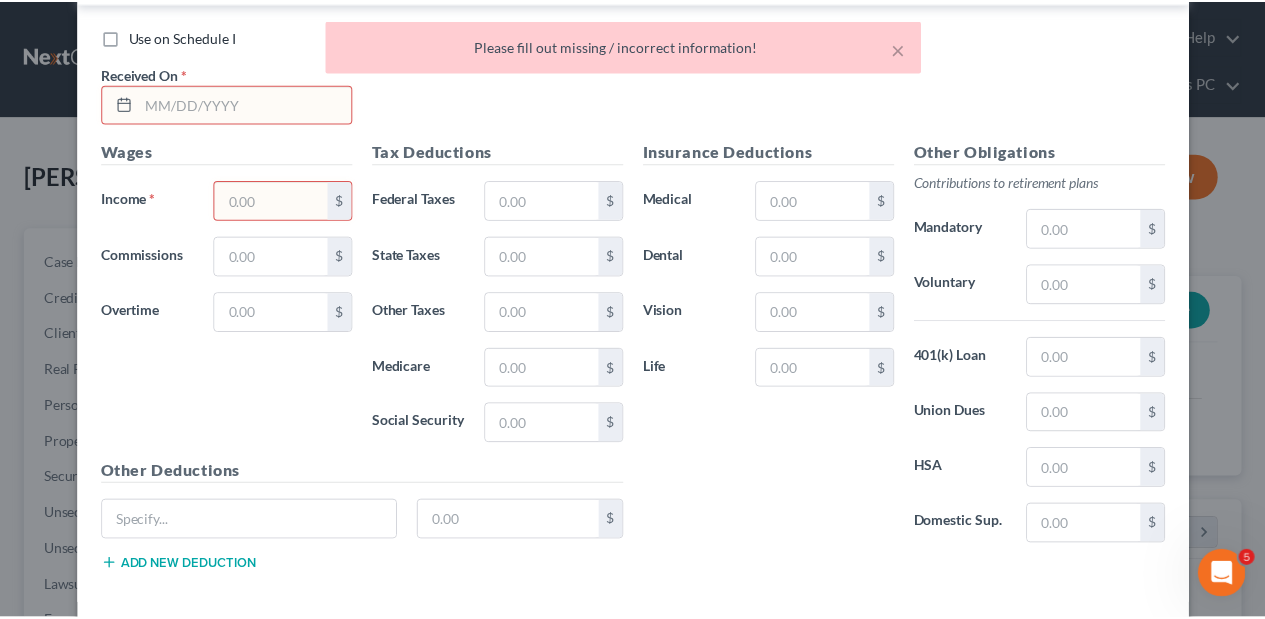 scroll, scrollTop: 816, scrollLeft: 0, axis: vertical 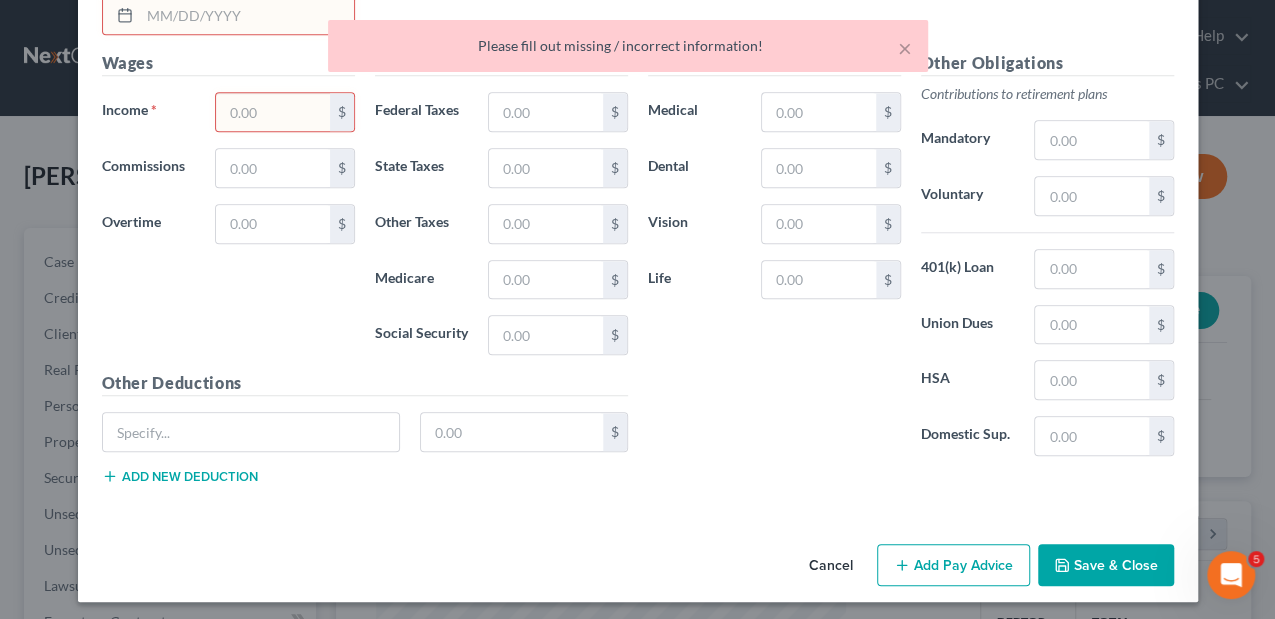 click on "Cancel" at bounding box center [831, 566] 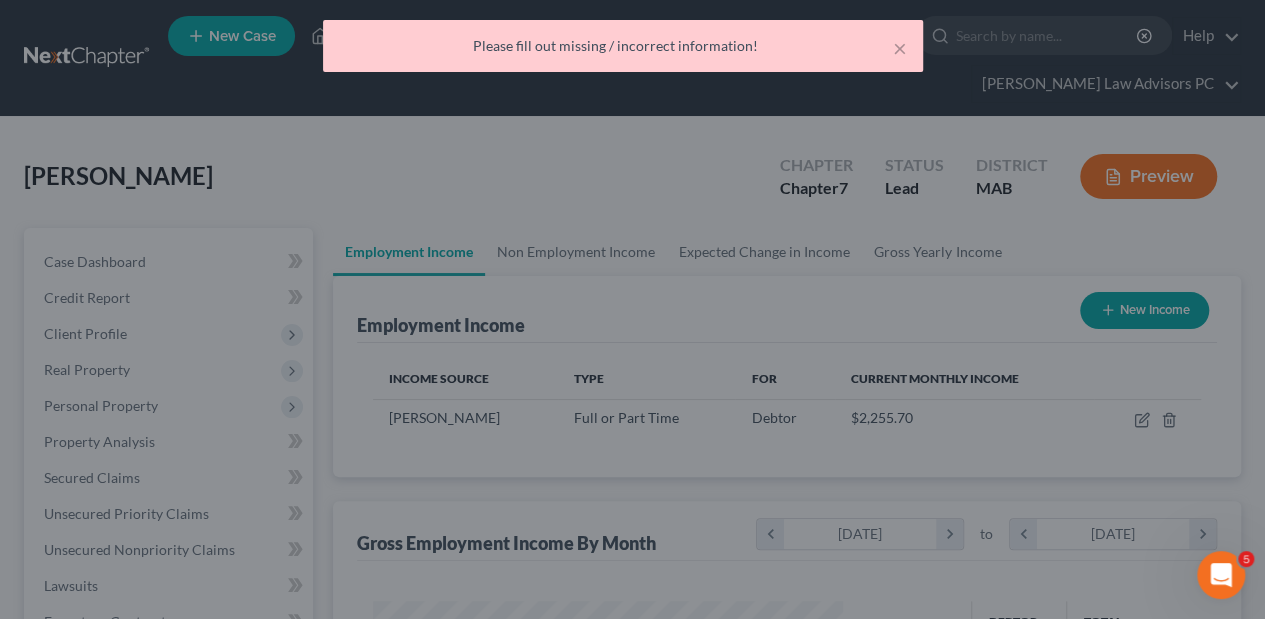 scroll, scrollTop: 356, scrollLeft: 506, axis: both 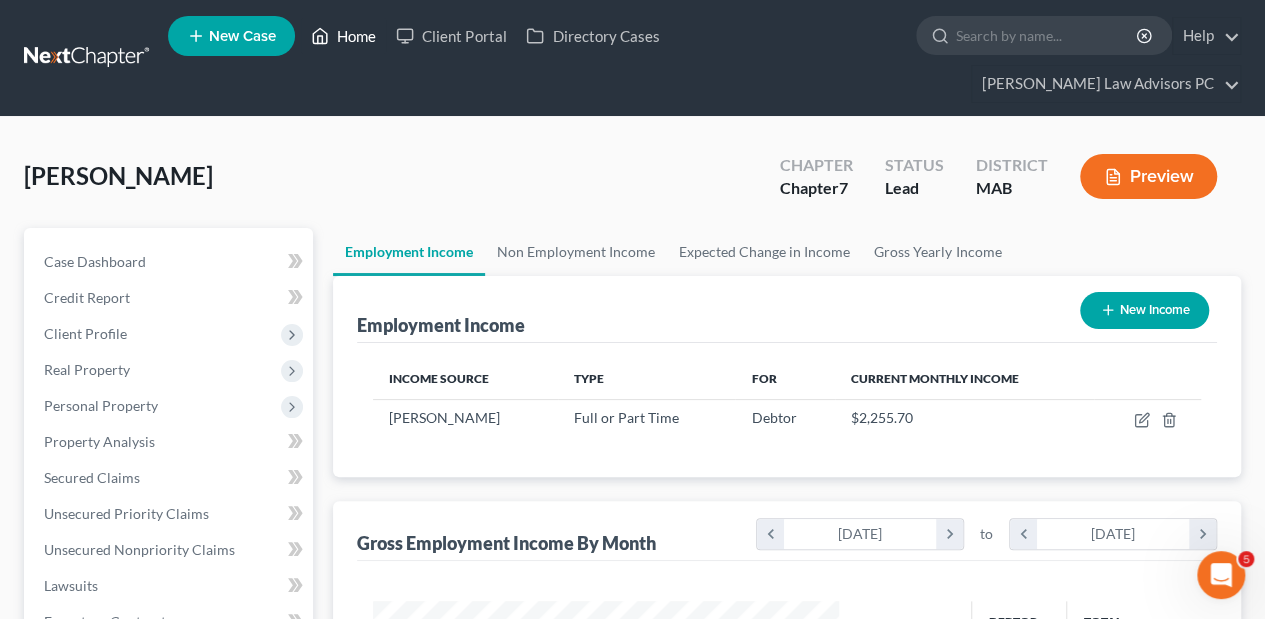 click on "Home" at bounding box center (343, 36) 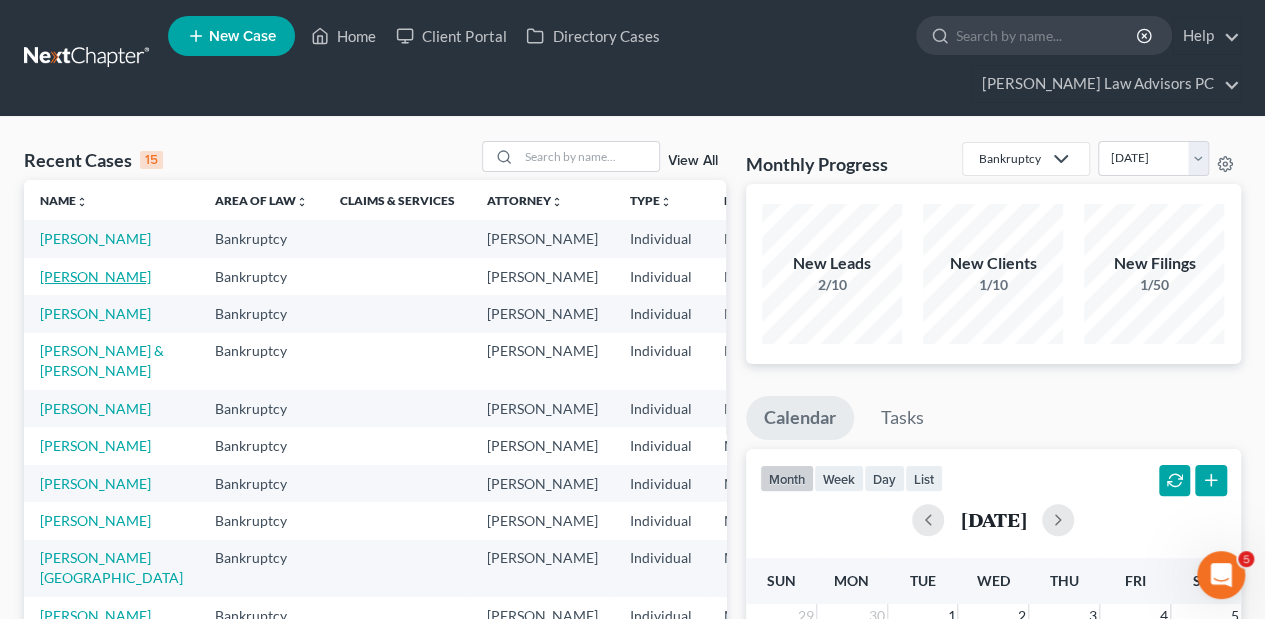 click on "Zenga, Camille" at bounding box center (95, 276) 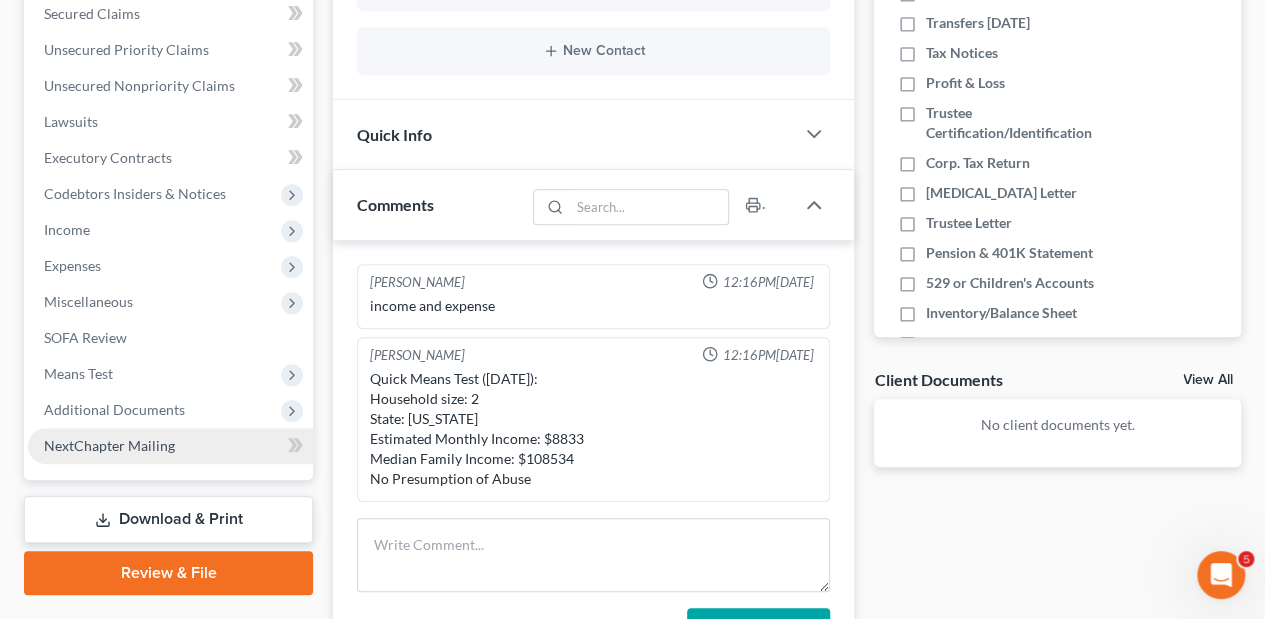 scroll, scrollTop: 466, scrollLeft: 0, axis: vertical 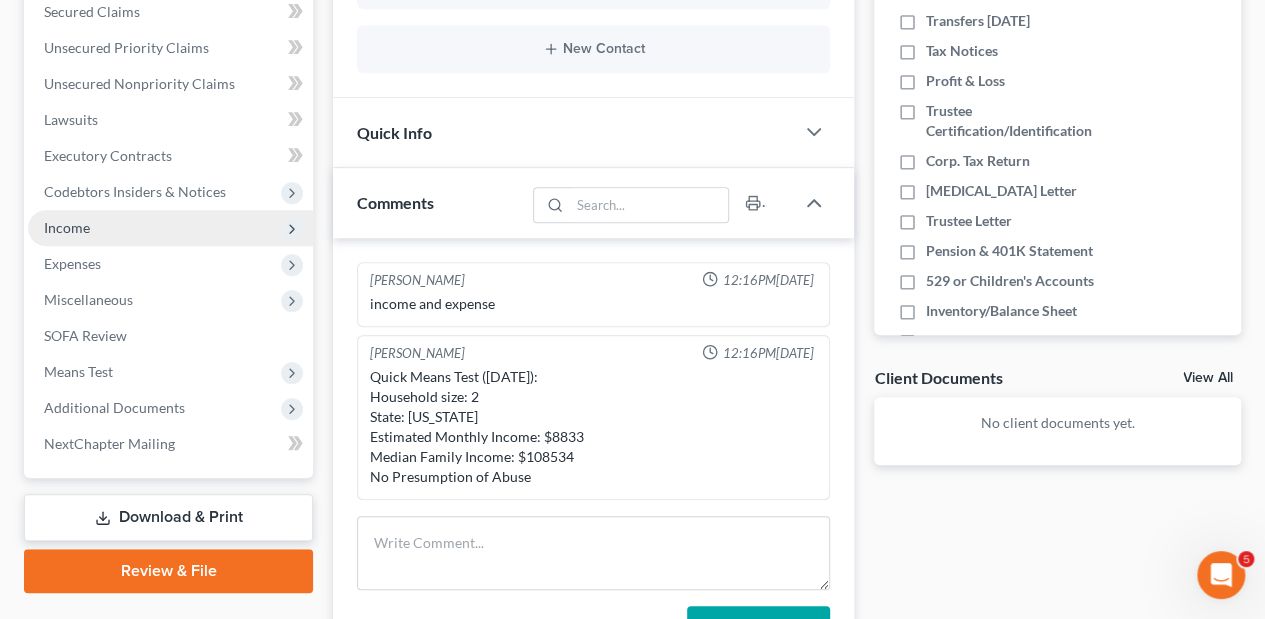 click on "Income" at bounding box center [67, 227] 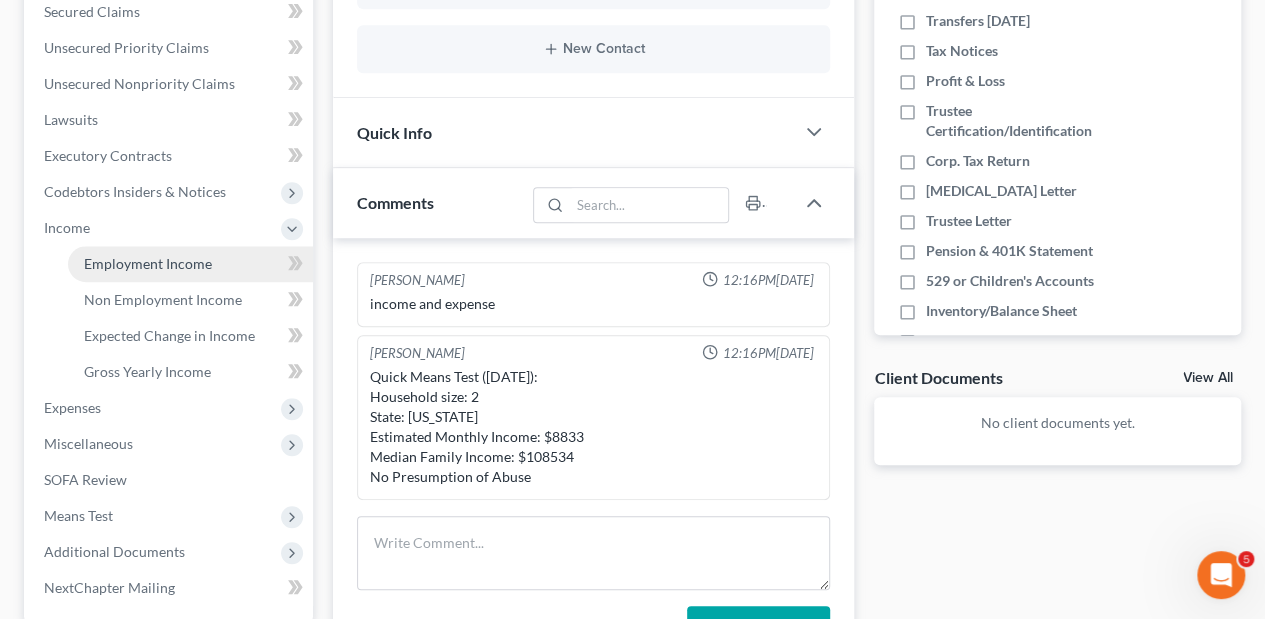 click on "Employment Income" at bounding box center [148, 263] 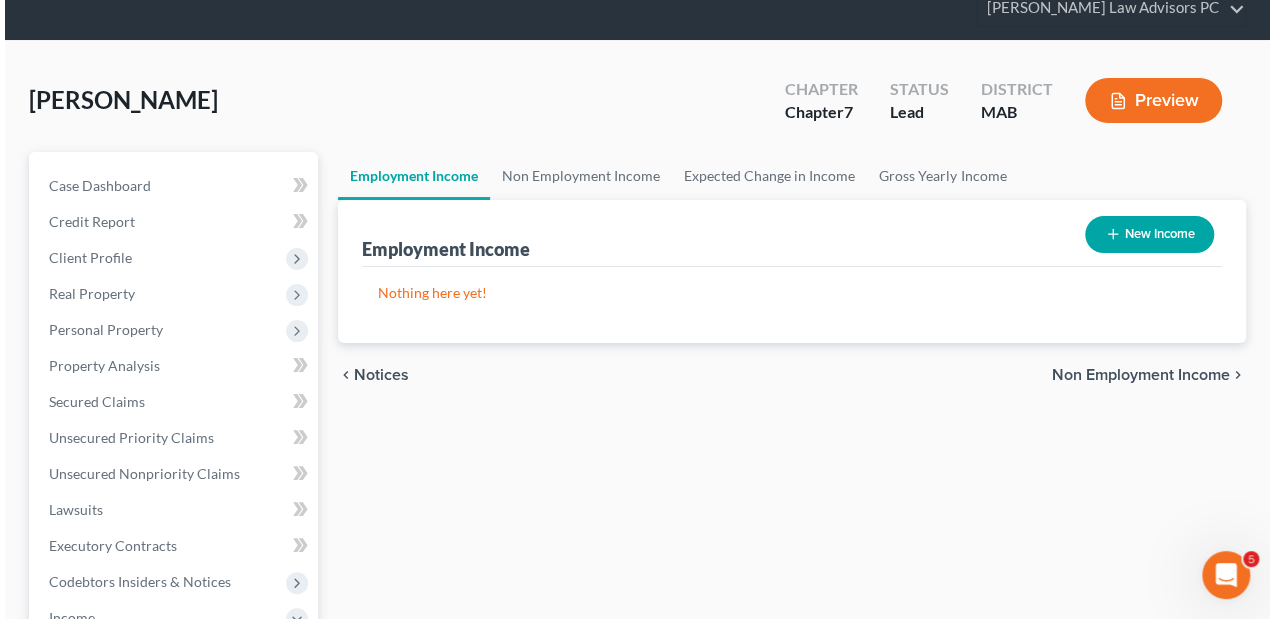 scroll, scrollTop: 0, scrollLeft: 0, axis: both 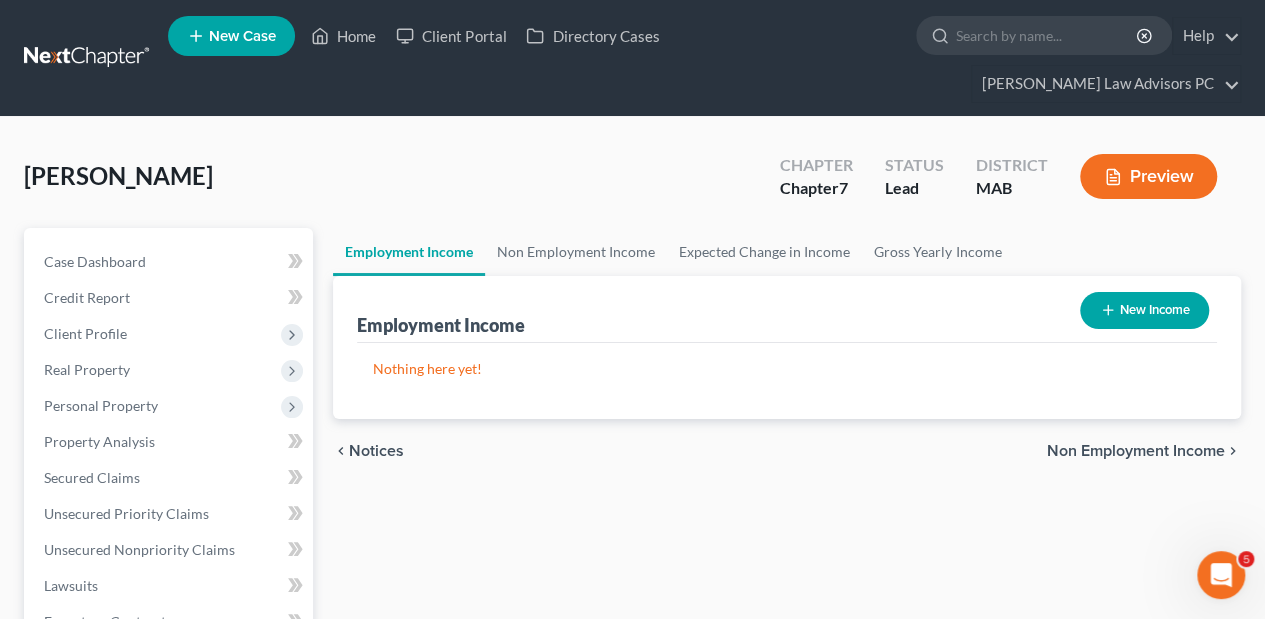 click 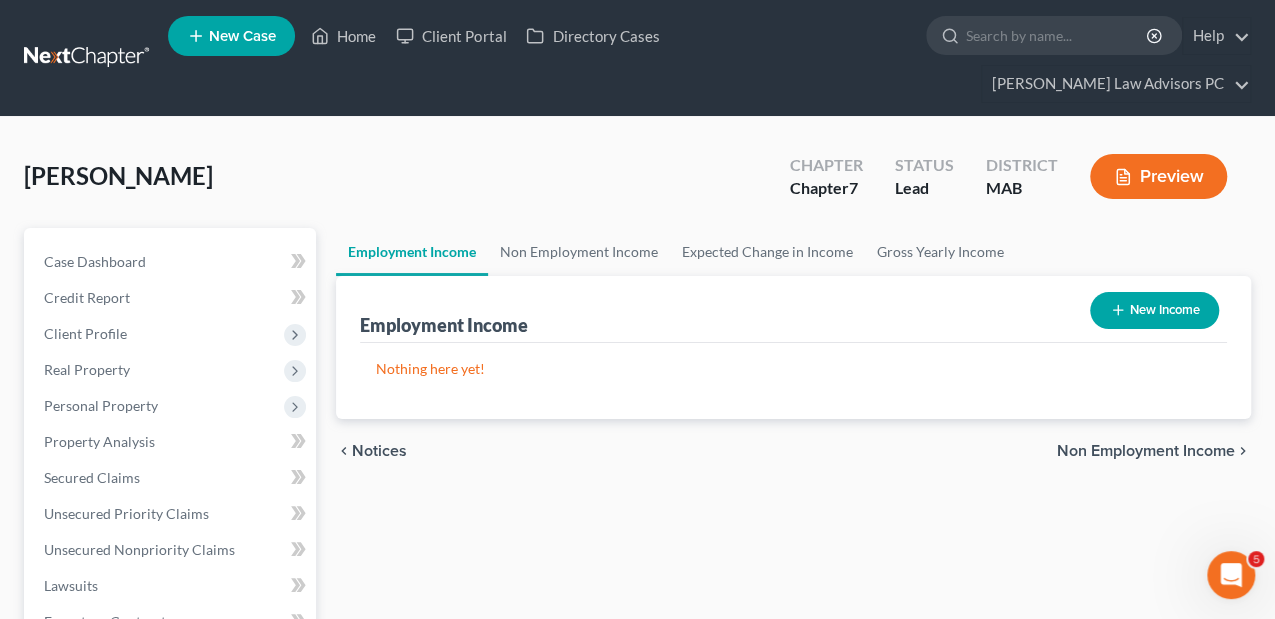 select on "0" 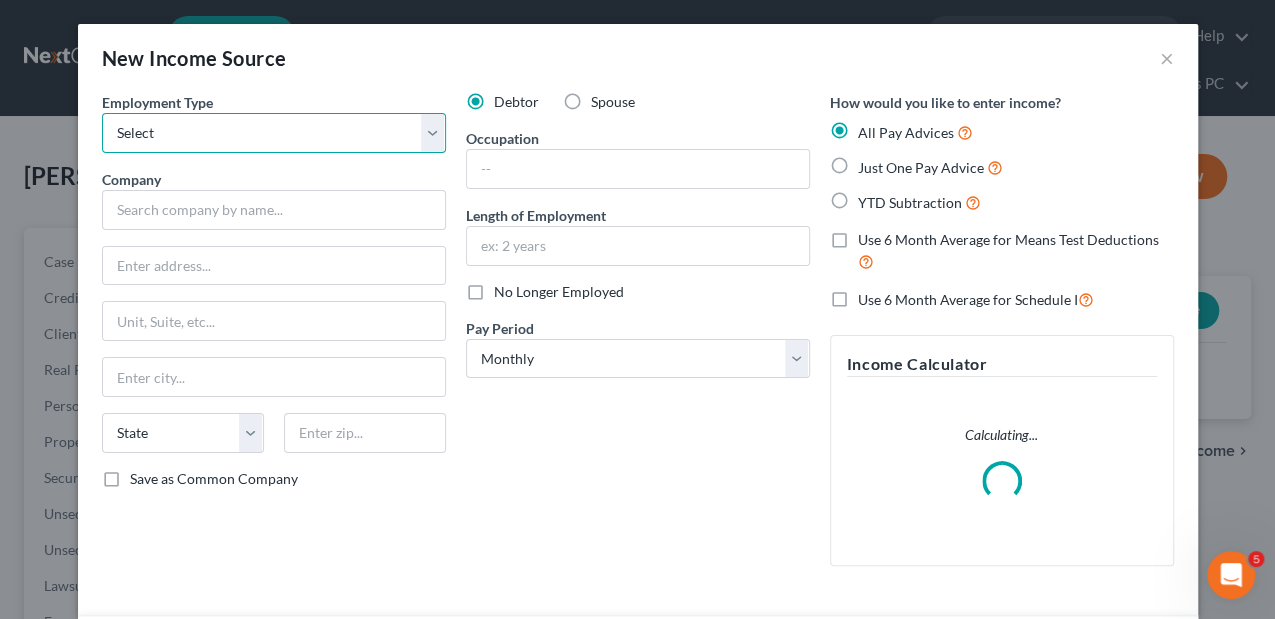 click on "Select Full or Part Time Employment Self Employment" at bounding box center (274, 133) 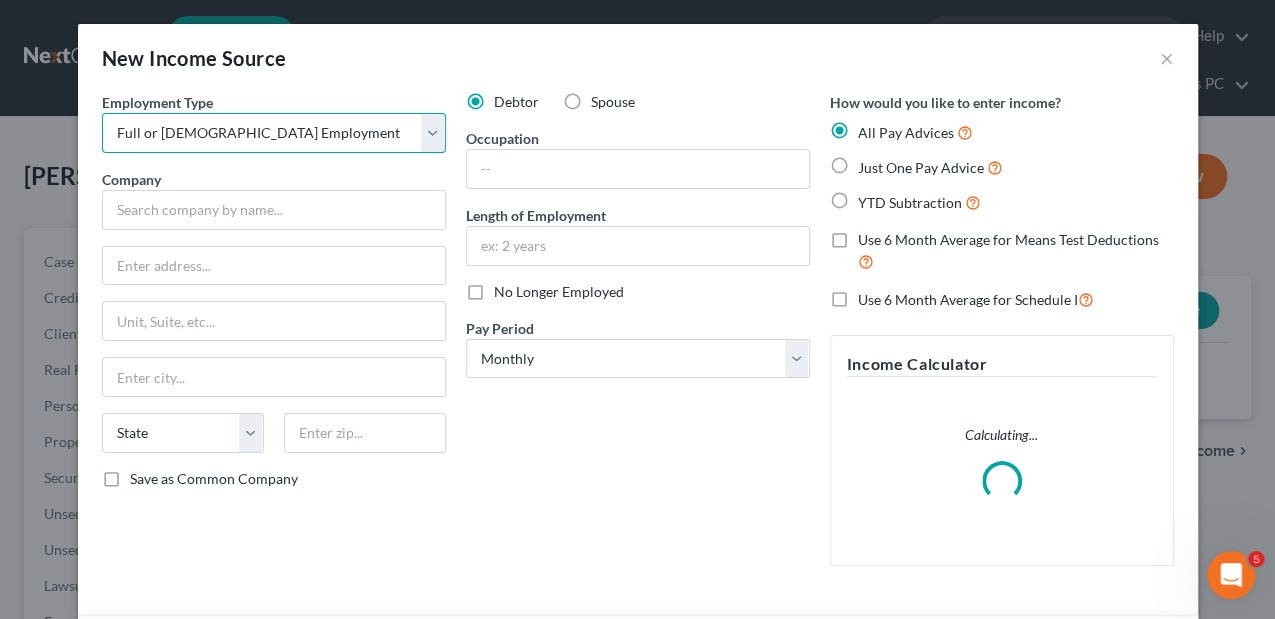 click on "Select Full or Part Time Employment Self Employment" at bounding box center [274, 133] 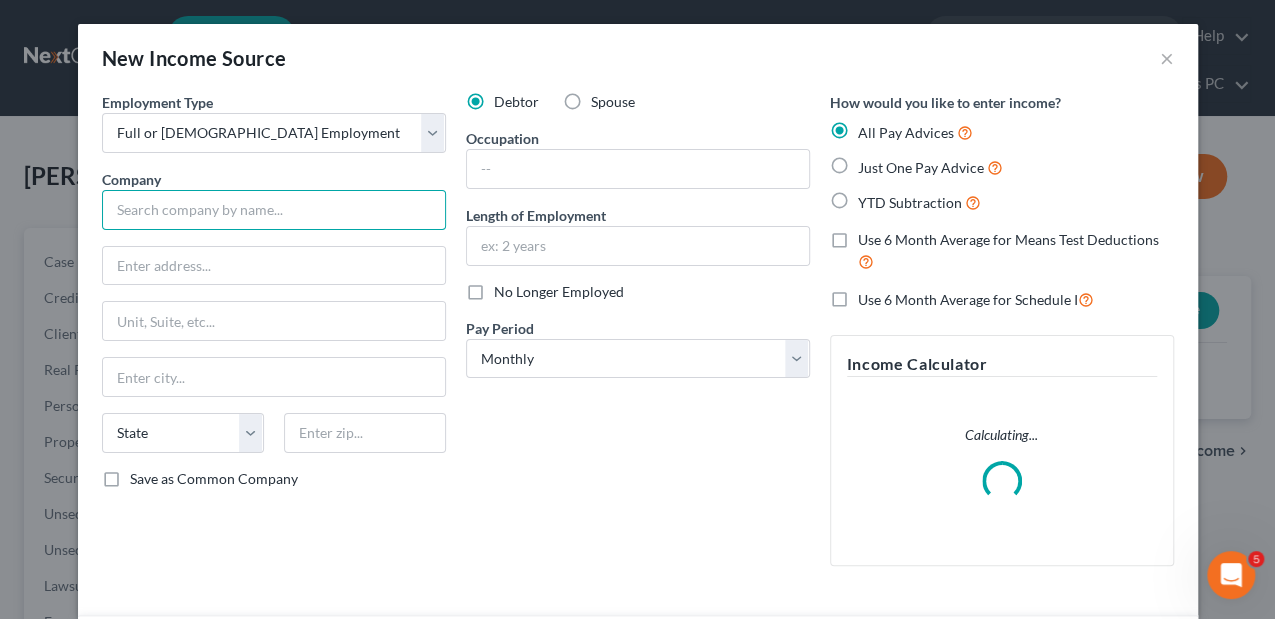 click at bounding box center [274, 210] 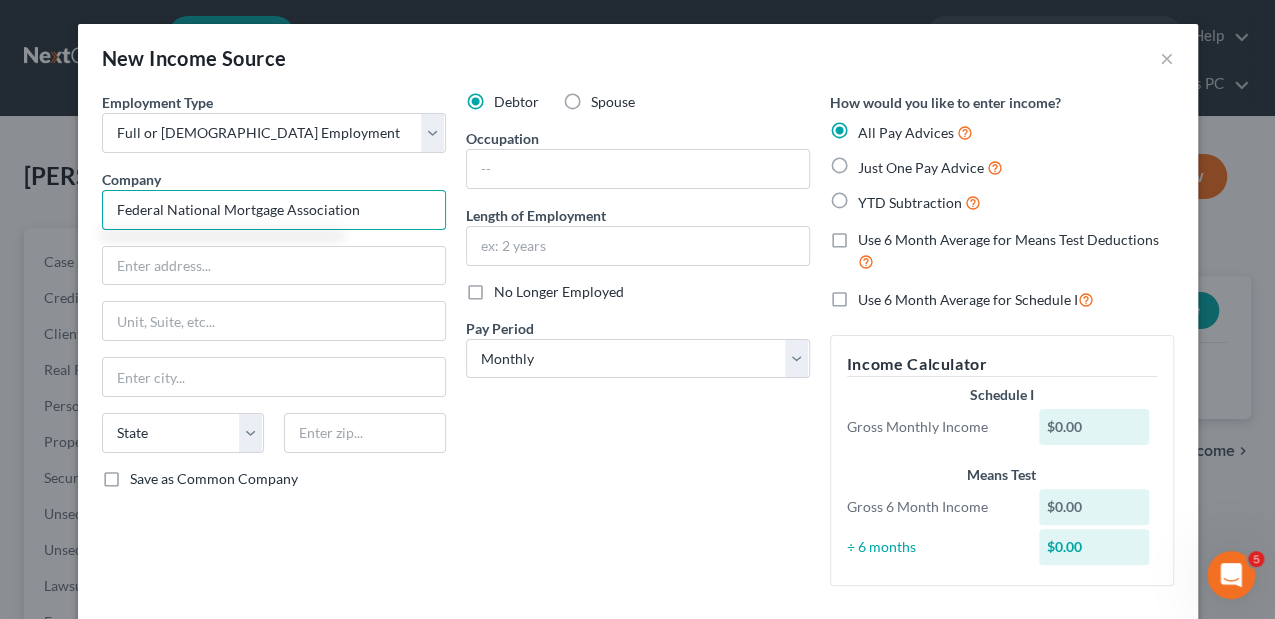 type on "Federal National Mortgage Association" 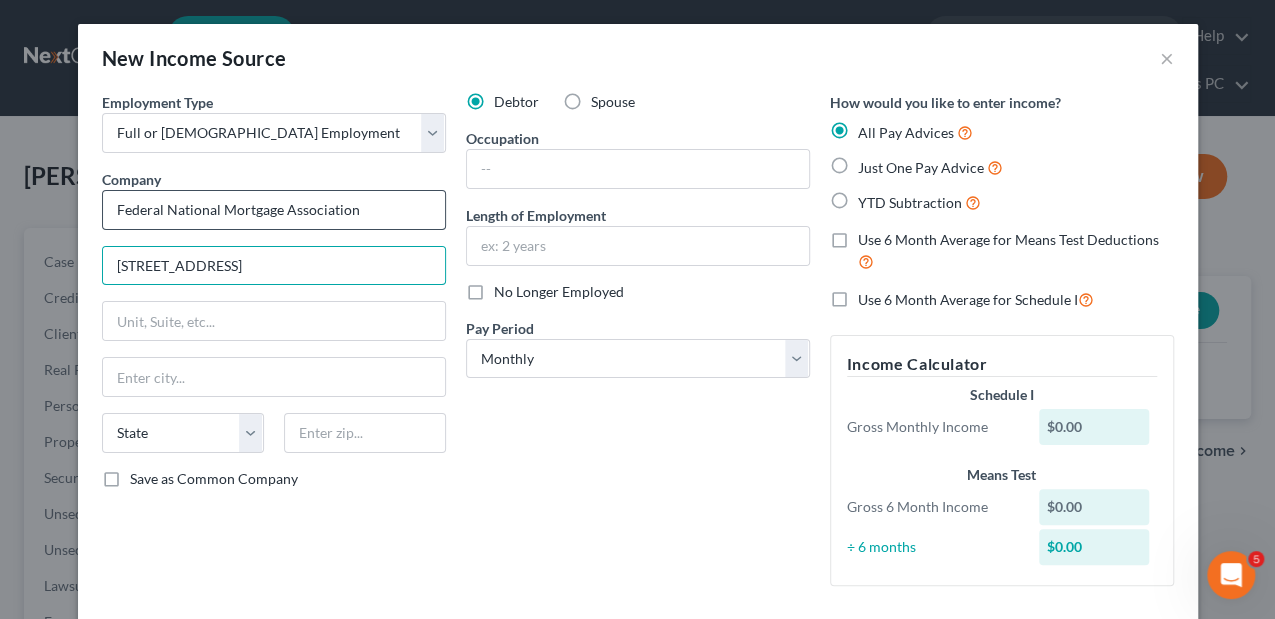 type on "1100 15th Street, NW" 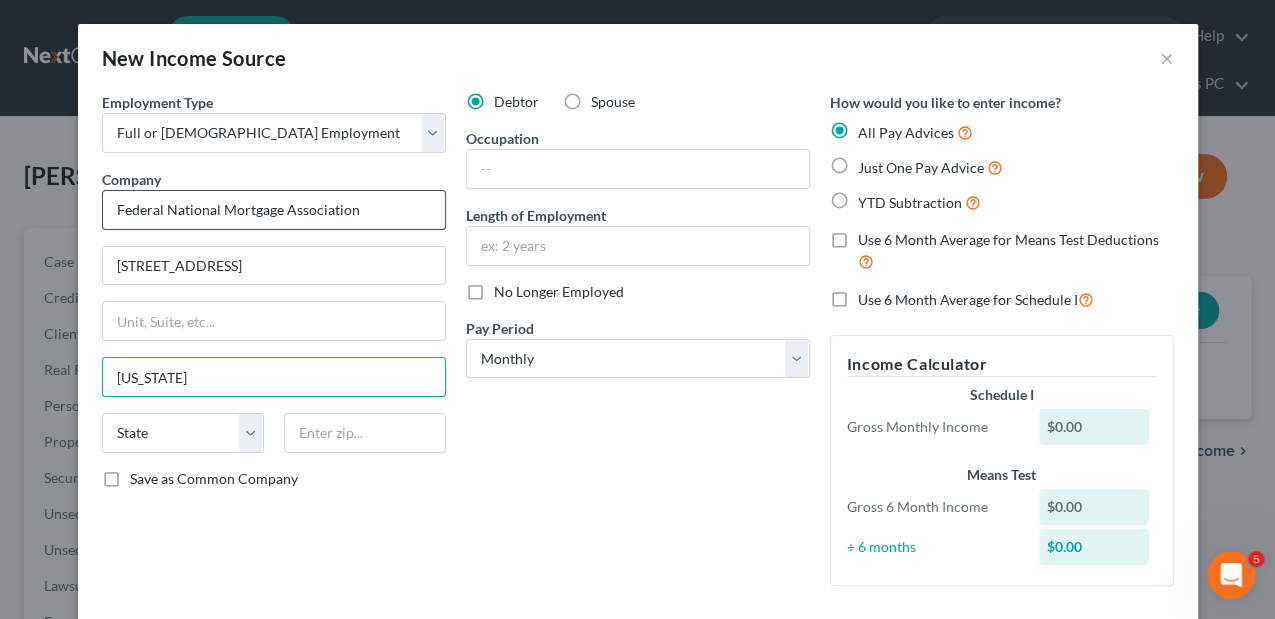 type on "Washington" 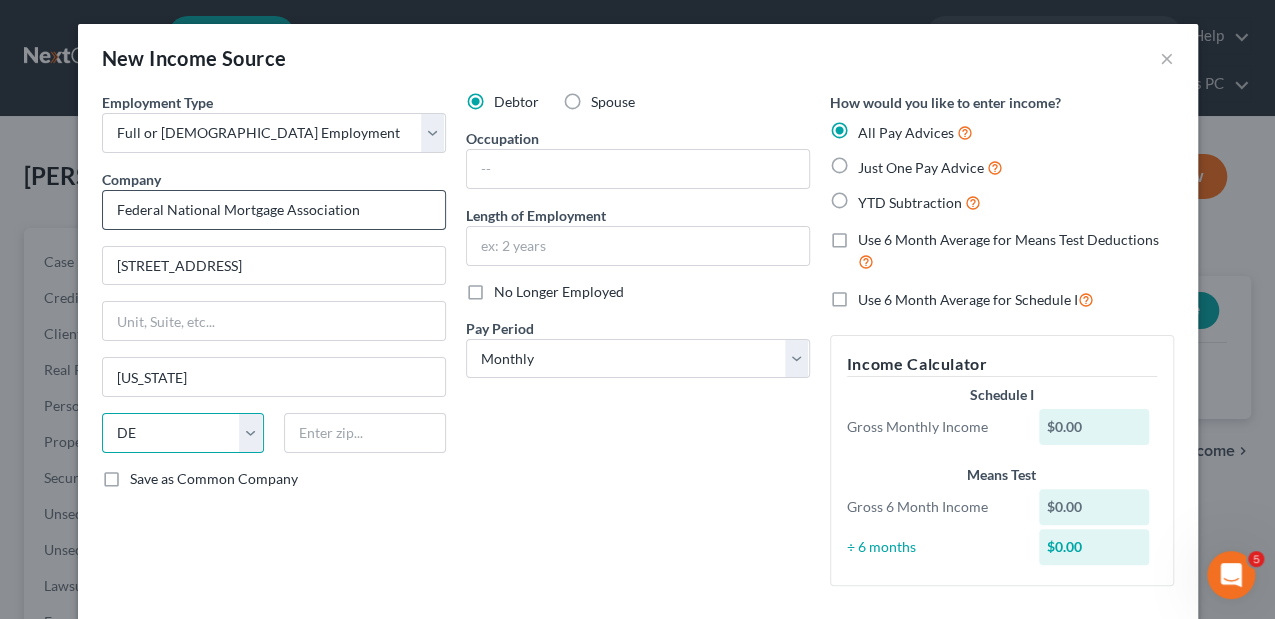 select on "8" 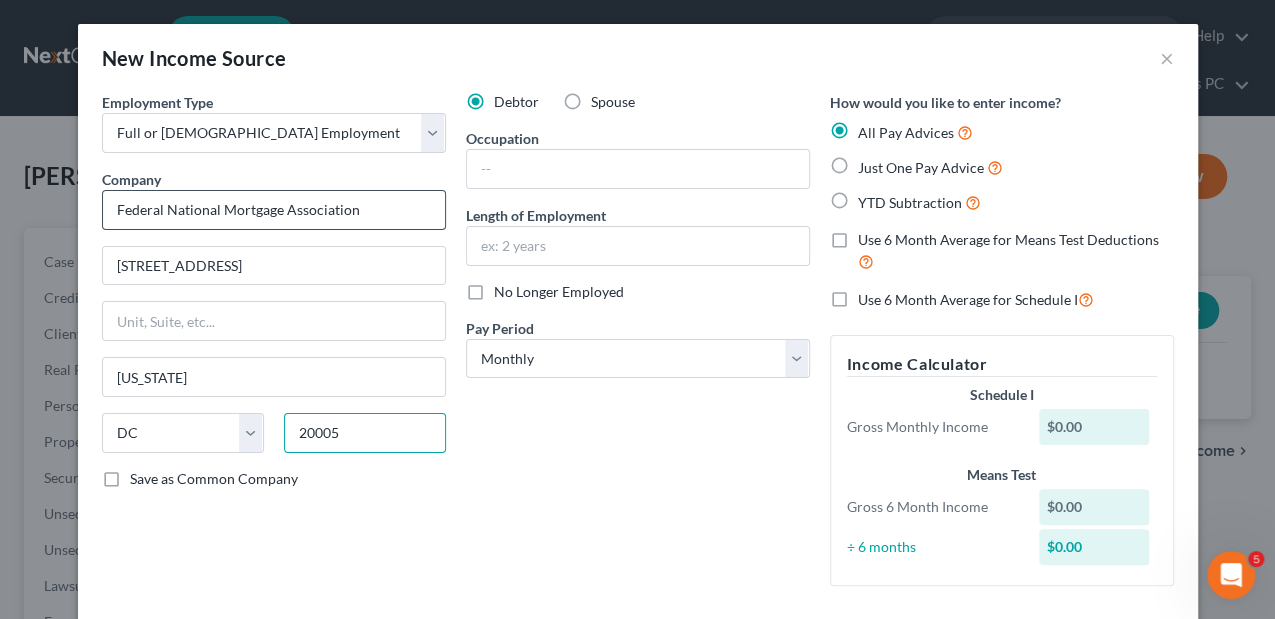 type on "20005" 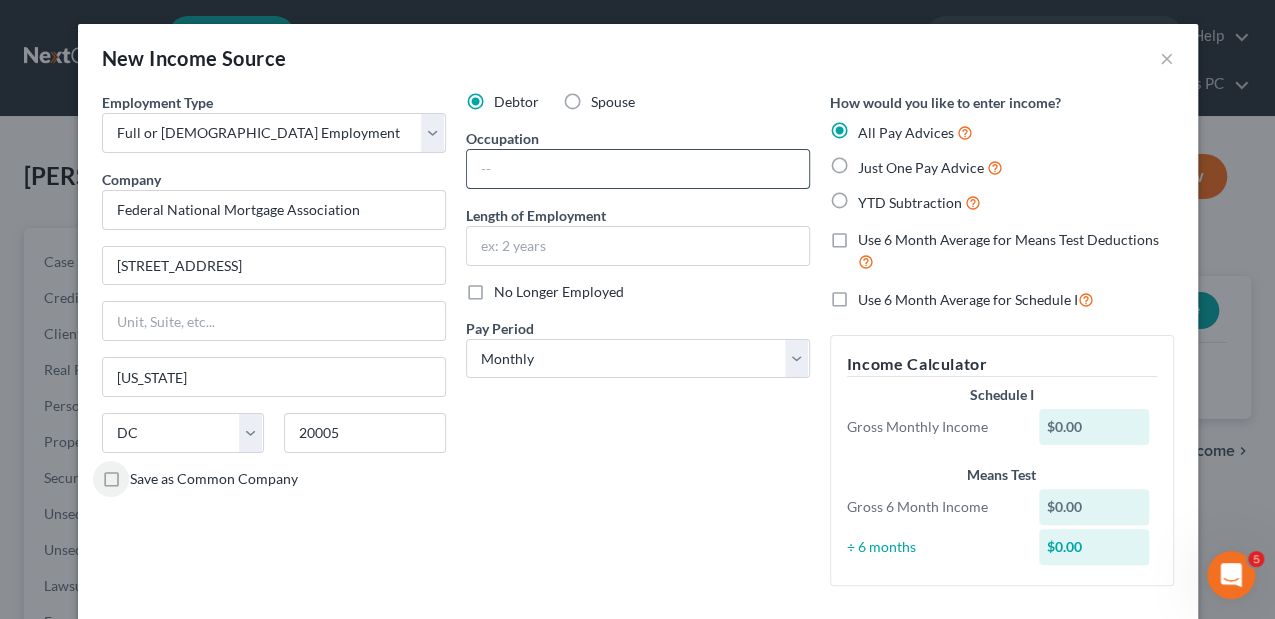click at bounding box center (638, 169) 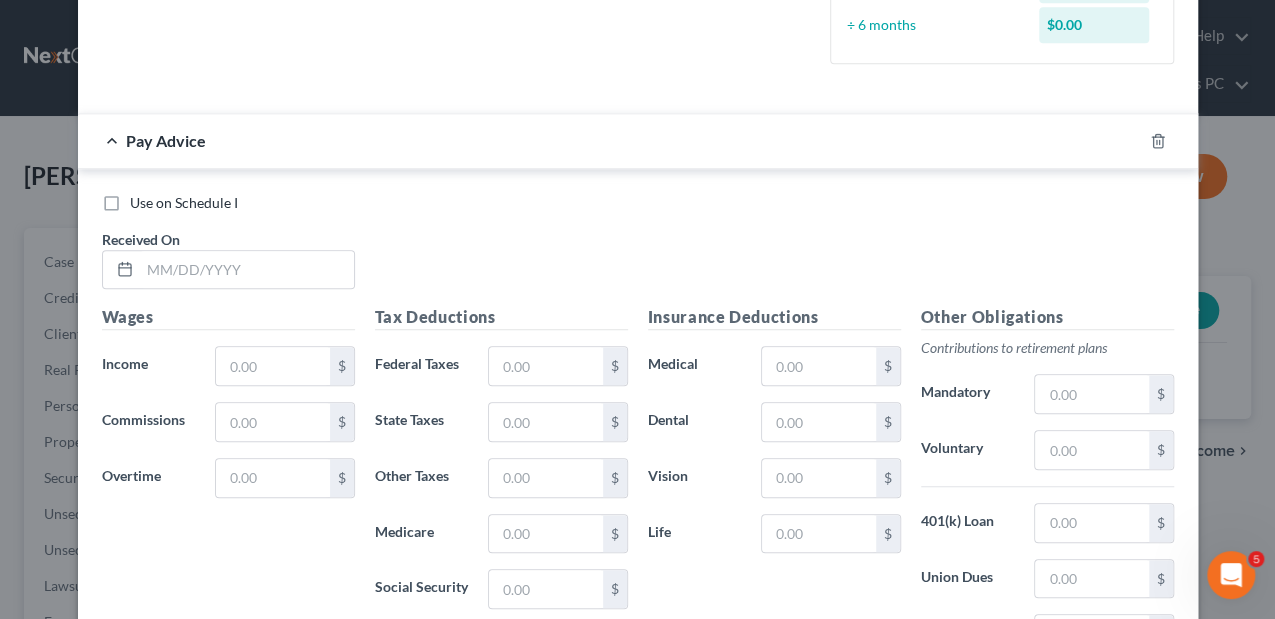 scroll, scrollTop: 533, scrollLeft: 0, axis: vertical 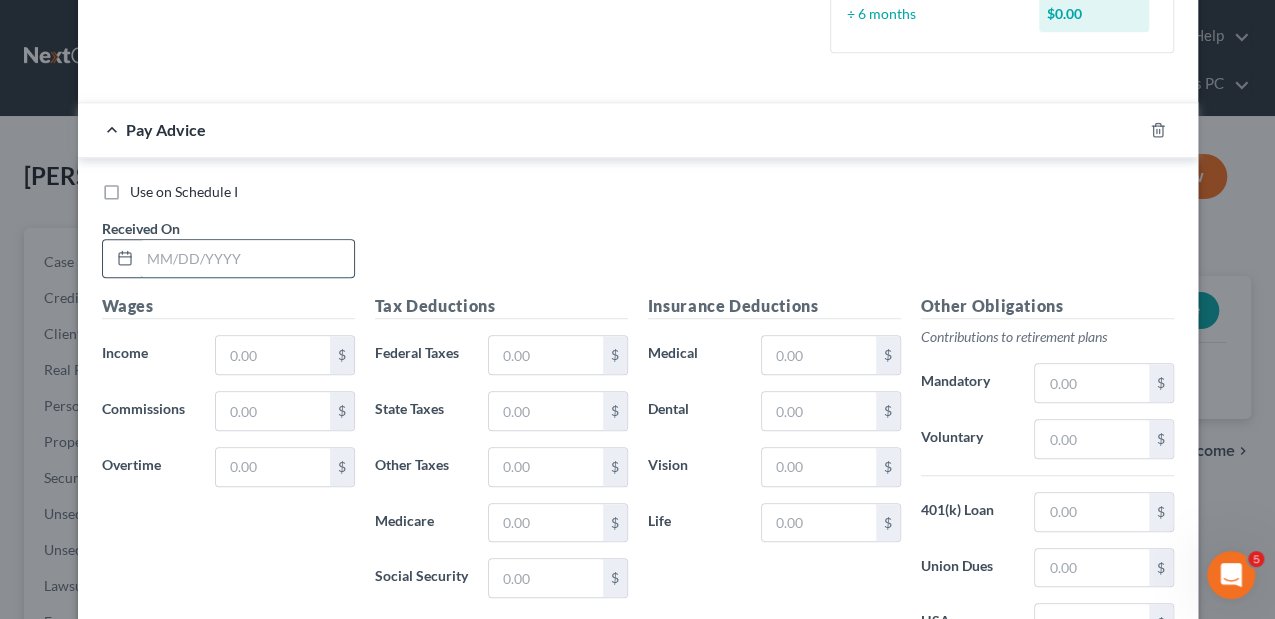click at bounding box center [247, 259] 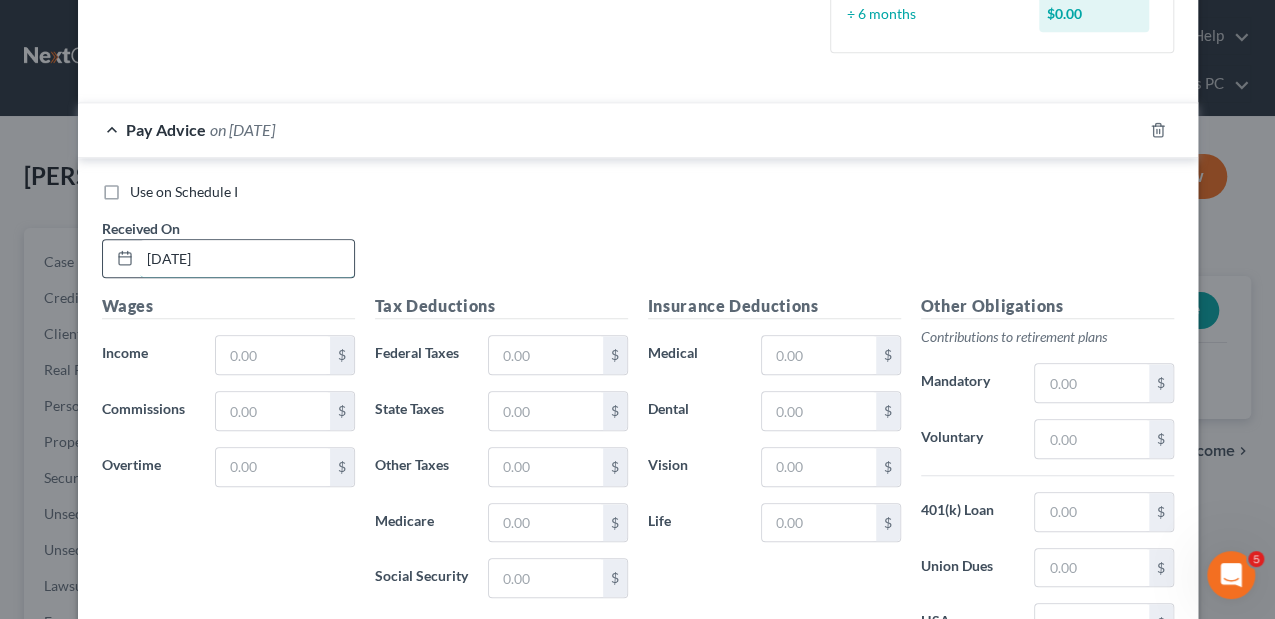 type on "01/10/2025" 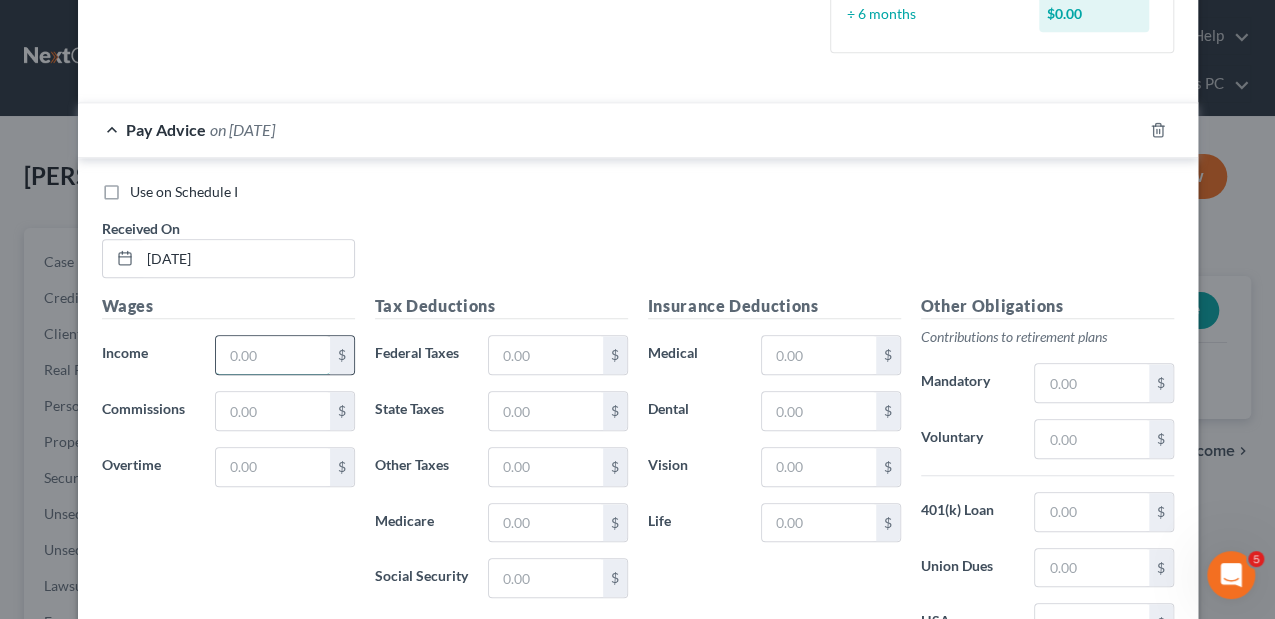 click at bounding box center [272, 355] 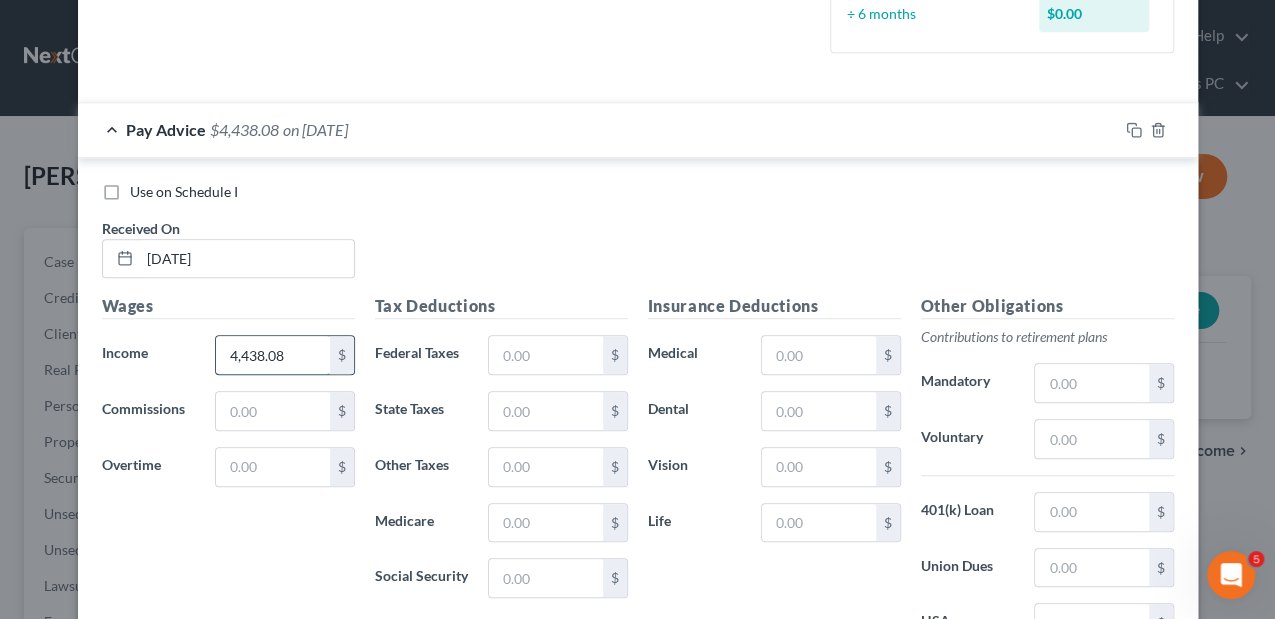 type on "4,438.08" 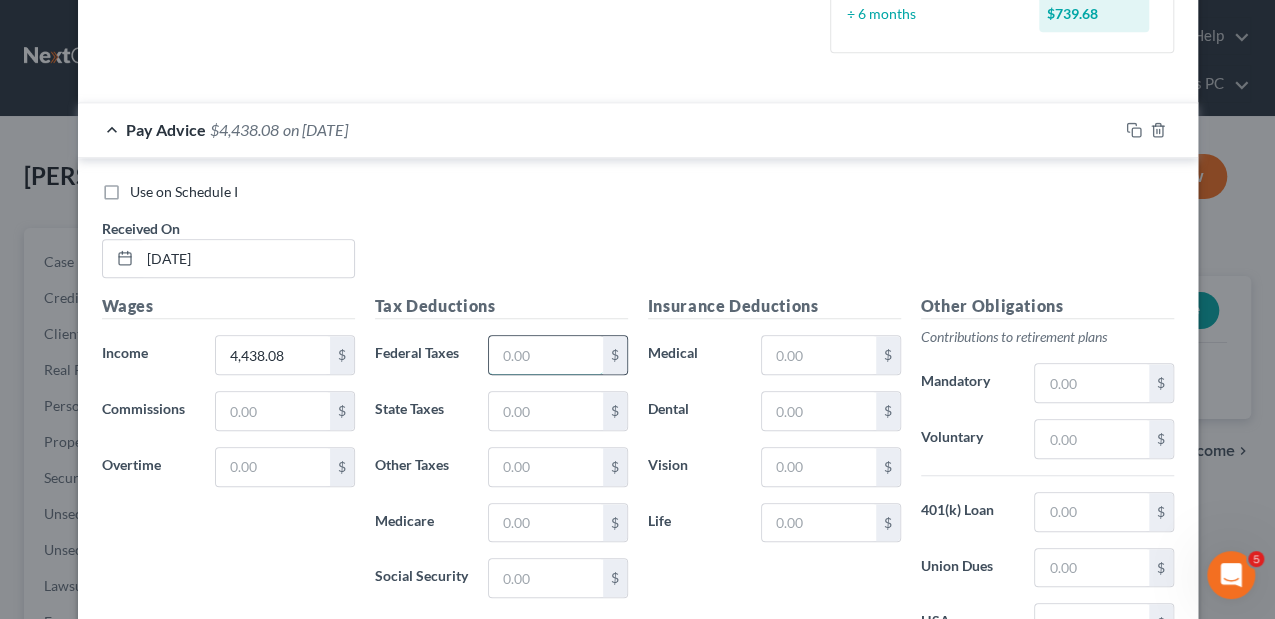 click at bounding box center (545, 355) 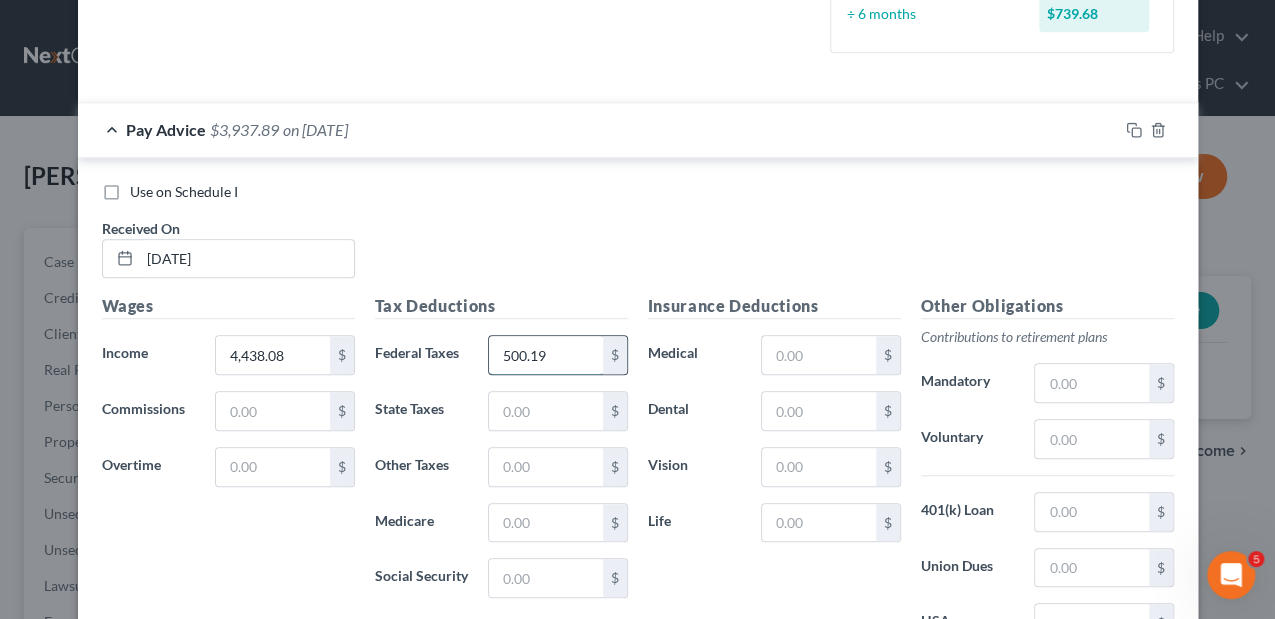 type on "500.19" 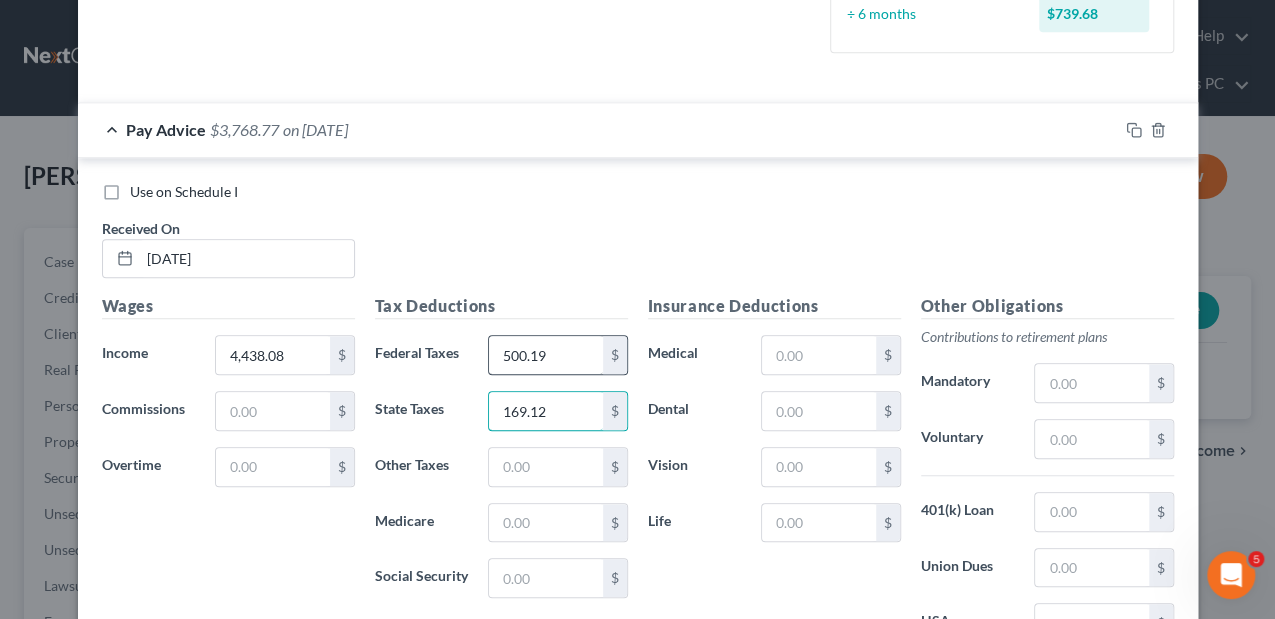 type on "169.12" 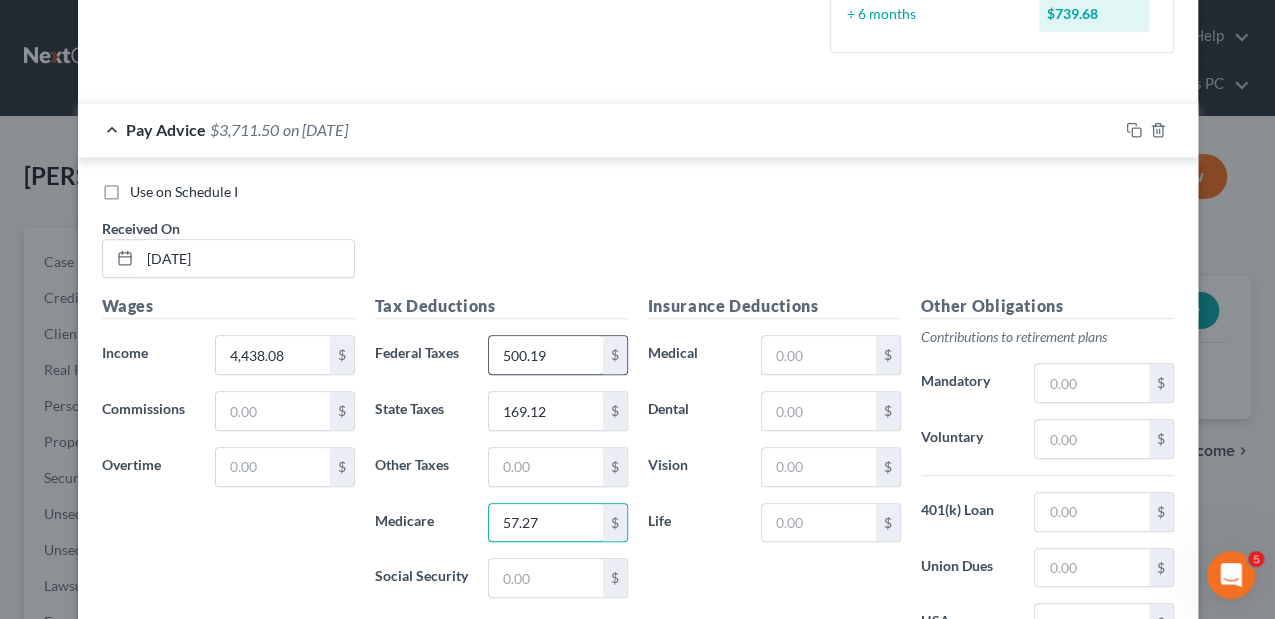 type on "57.27" 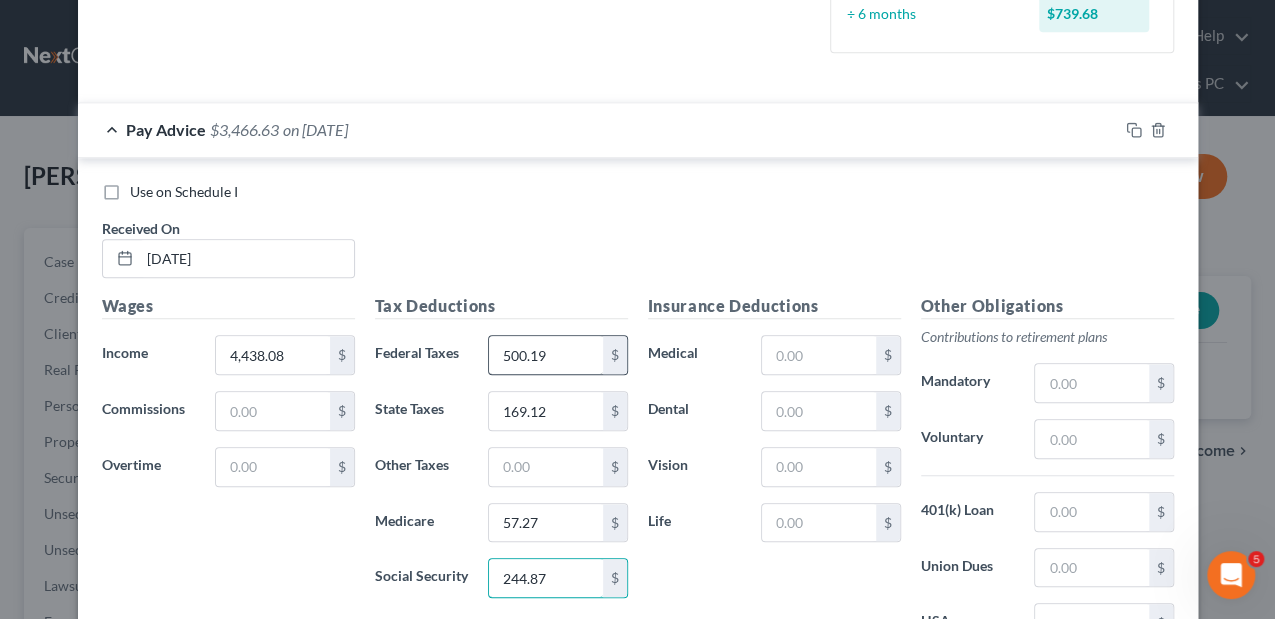 type on "244.87" 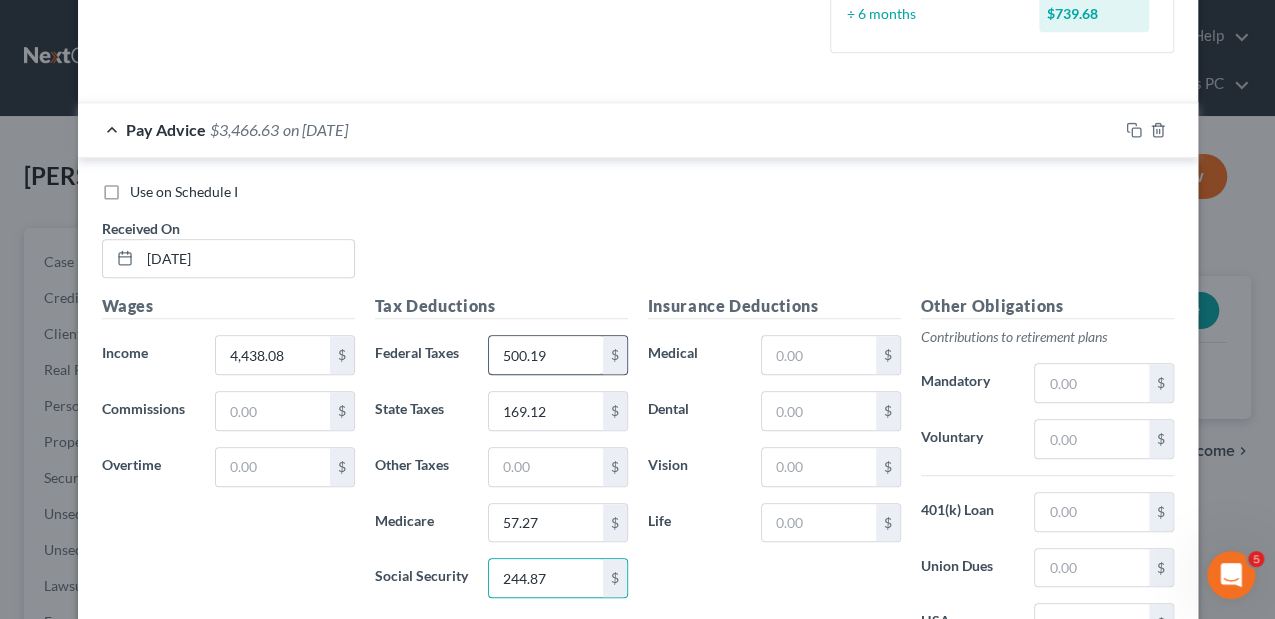 scroll, scrollTop: 776, scrollLeft: 0, axis: vertical 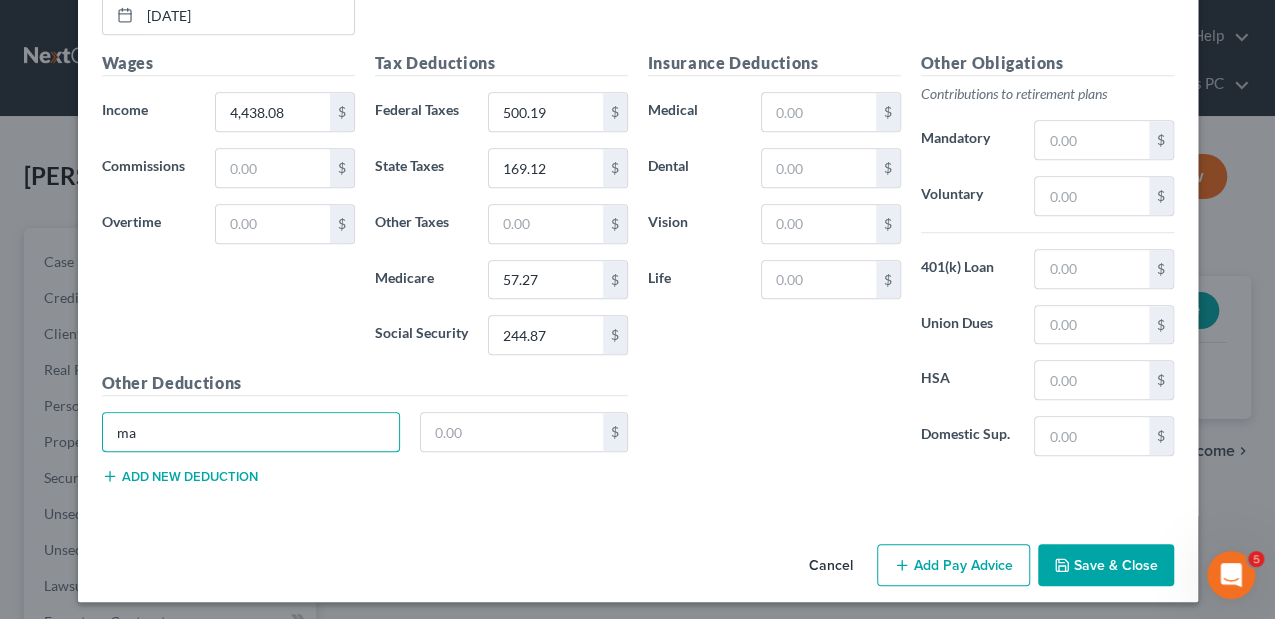 type on "Massachusetts Paid Medical" 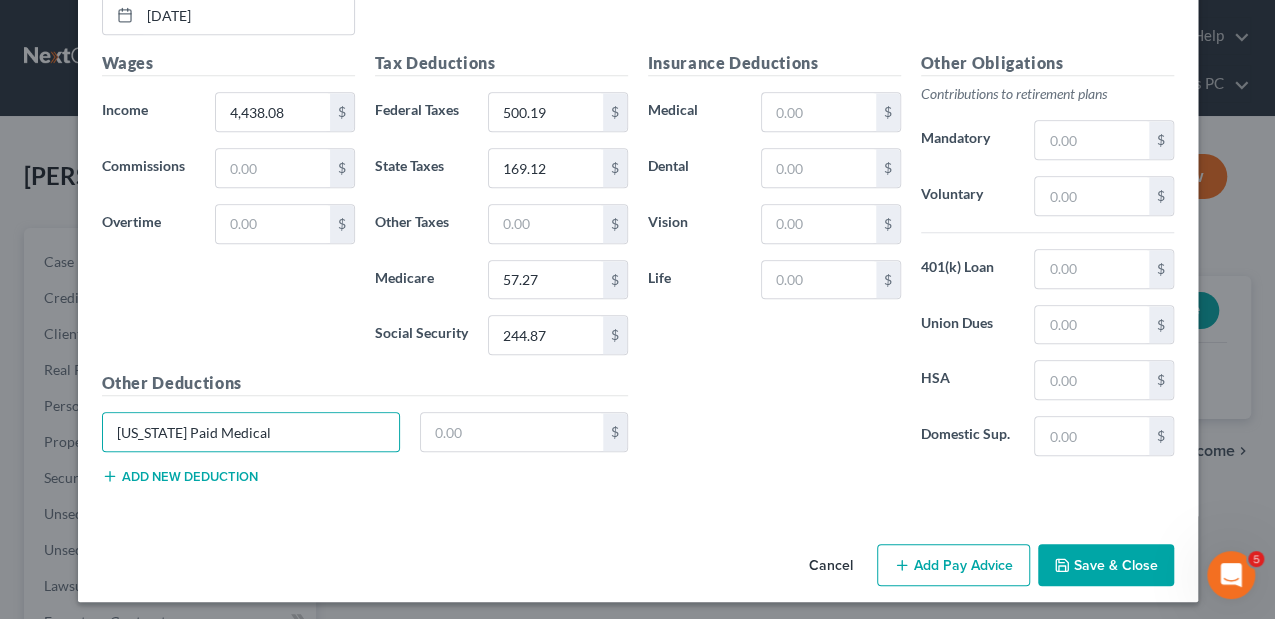 type on "50 Boston Turnpike" 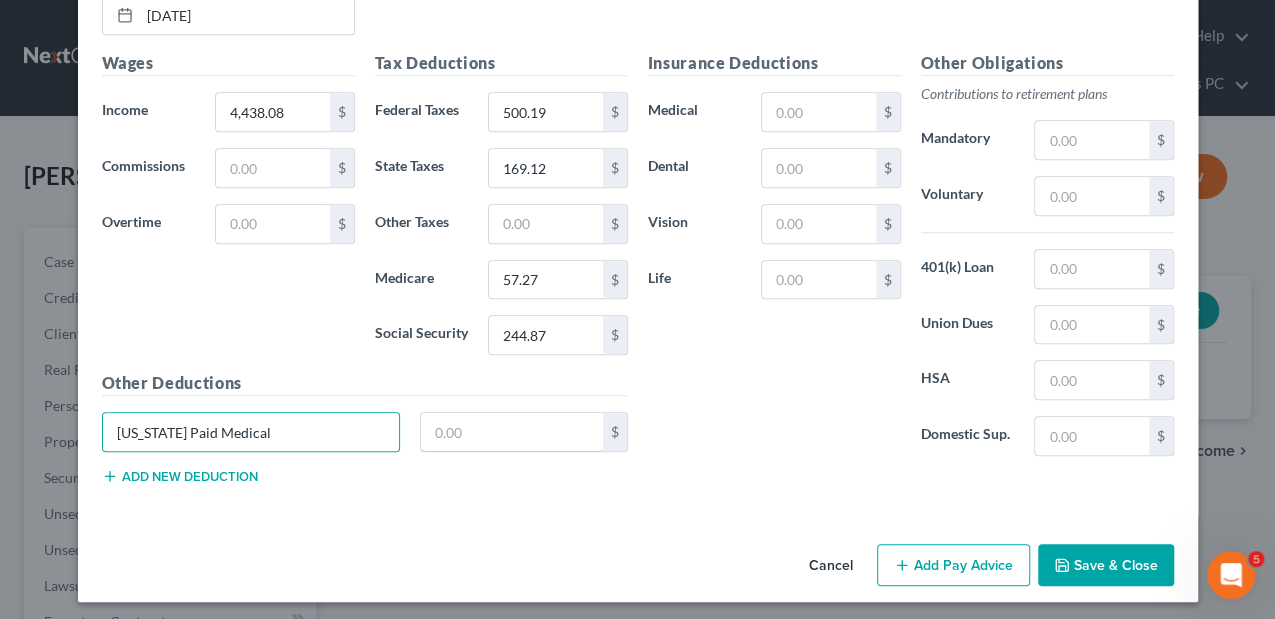 type on "2.95" 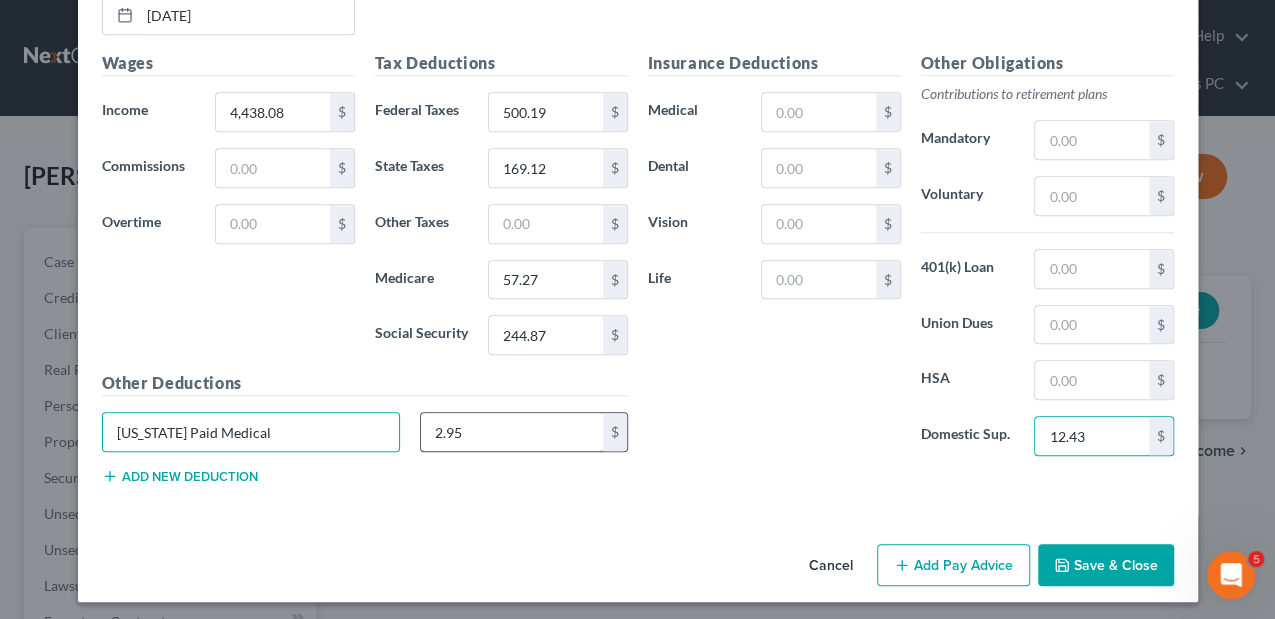 type on "12.43" 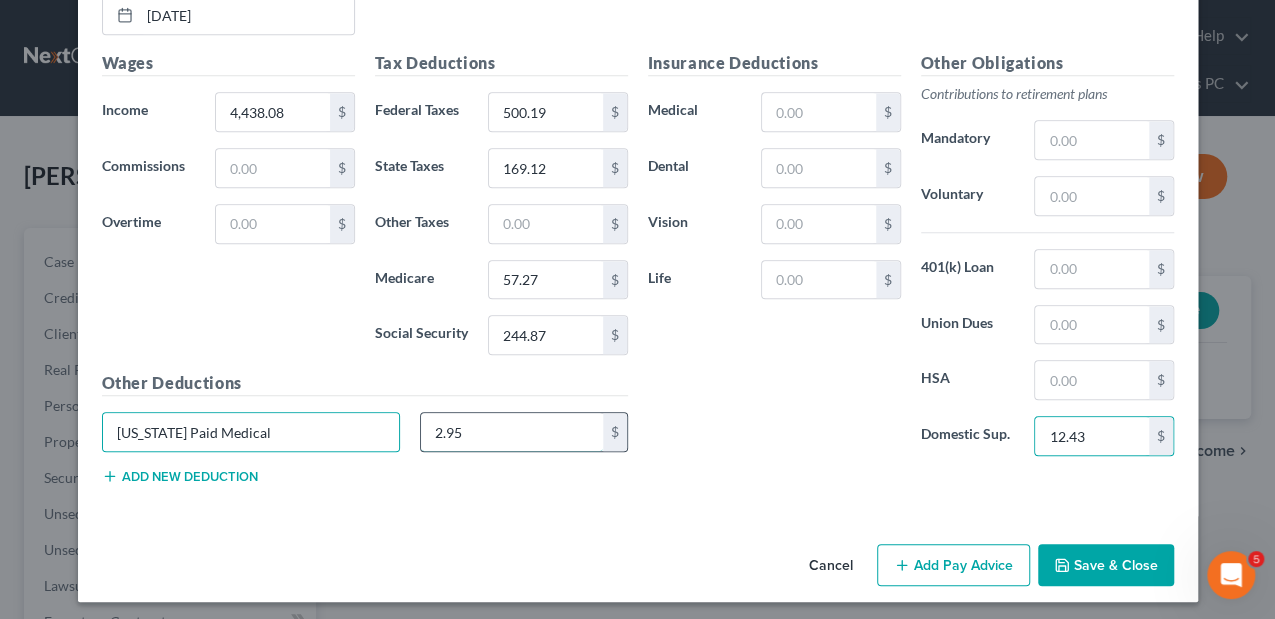click on "2.95" at bounding box center (512, 432) 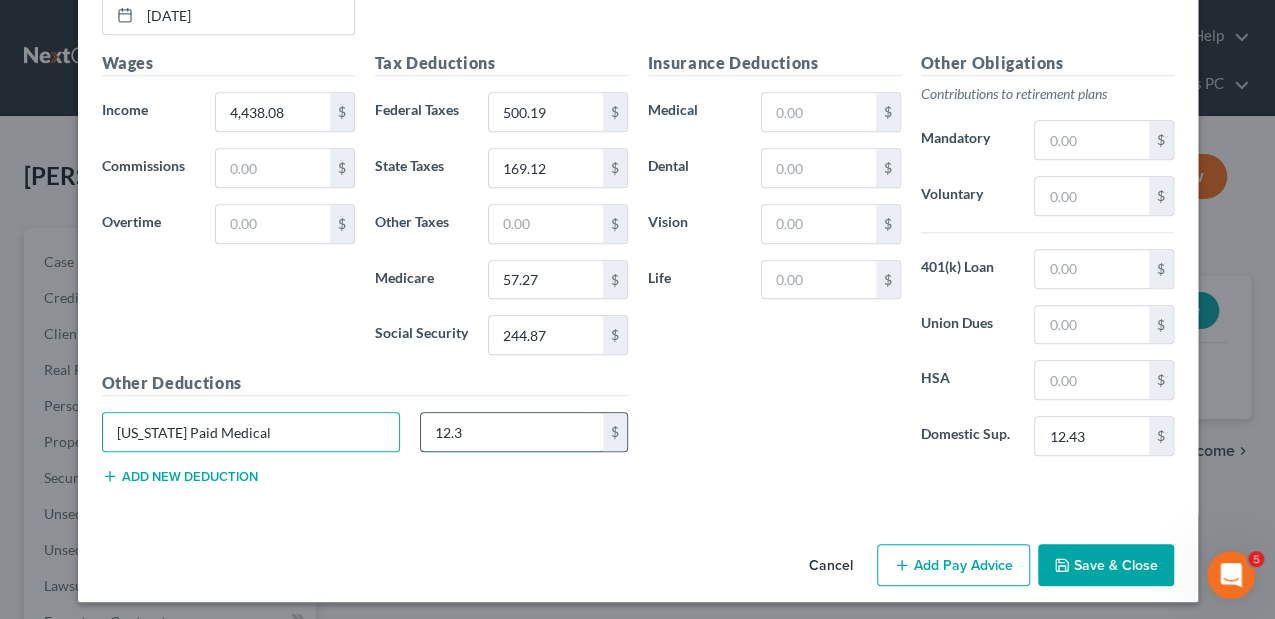 type on "12.3" 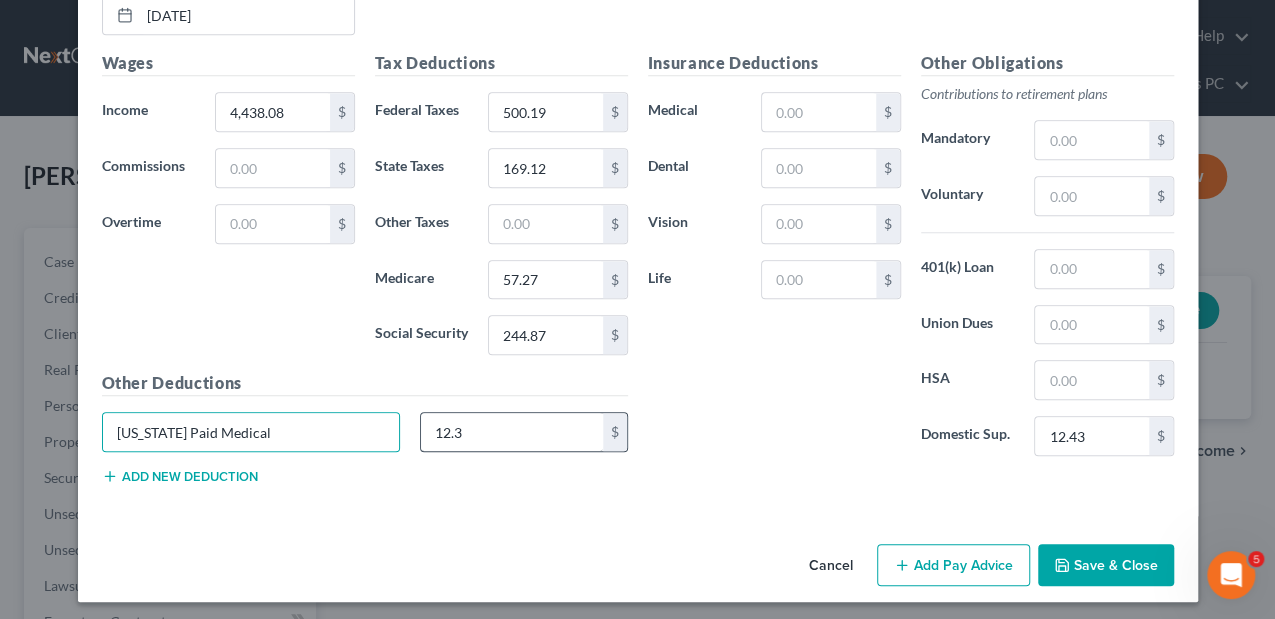 type 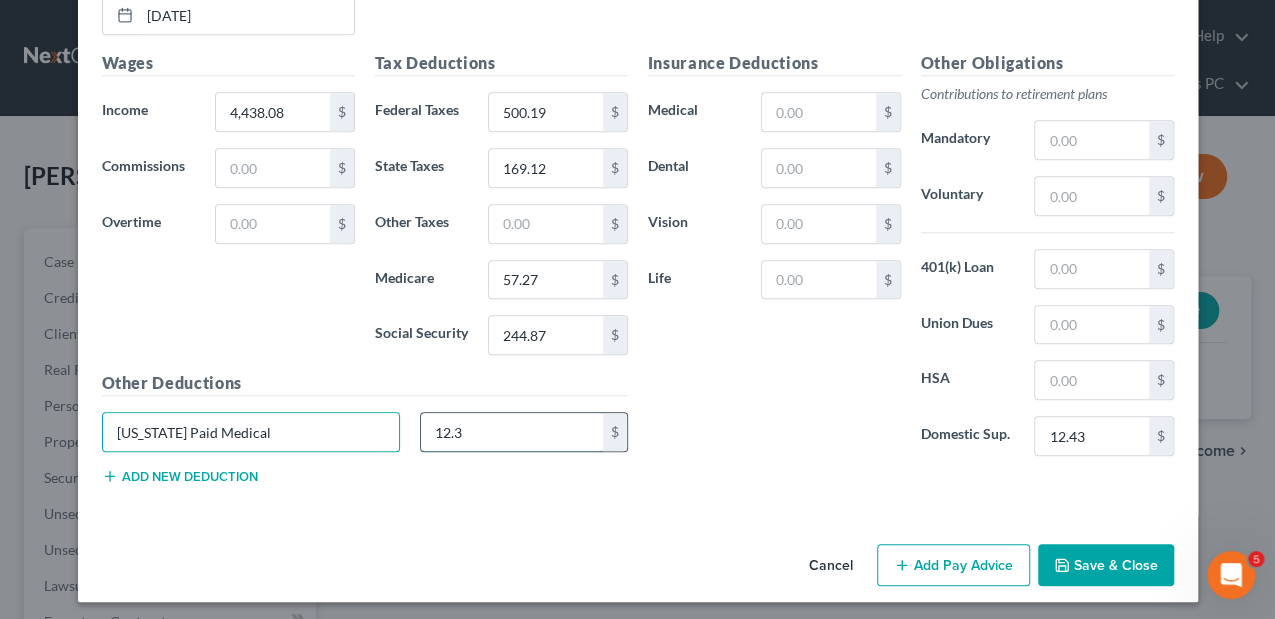 click on "12.3" at bounding box center (512, 432) 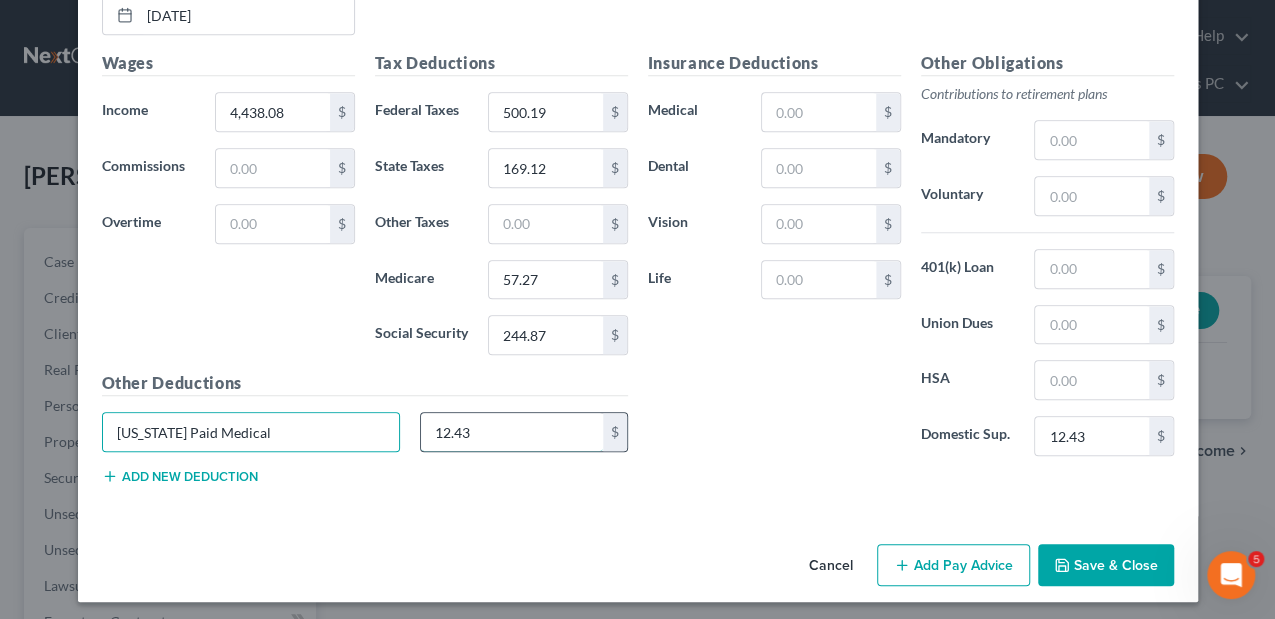 type on "12.43" 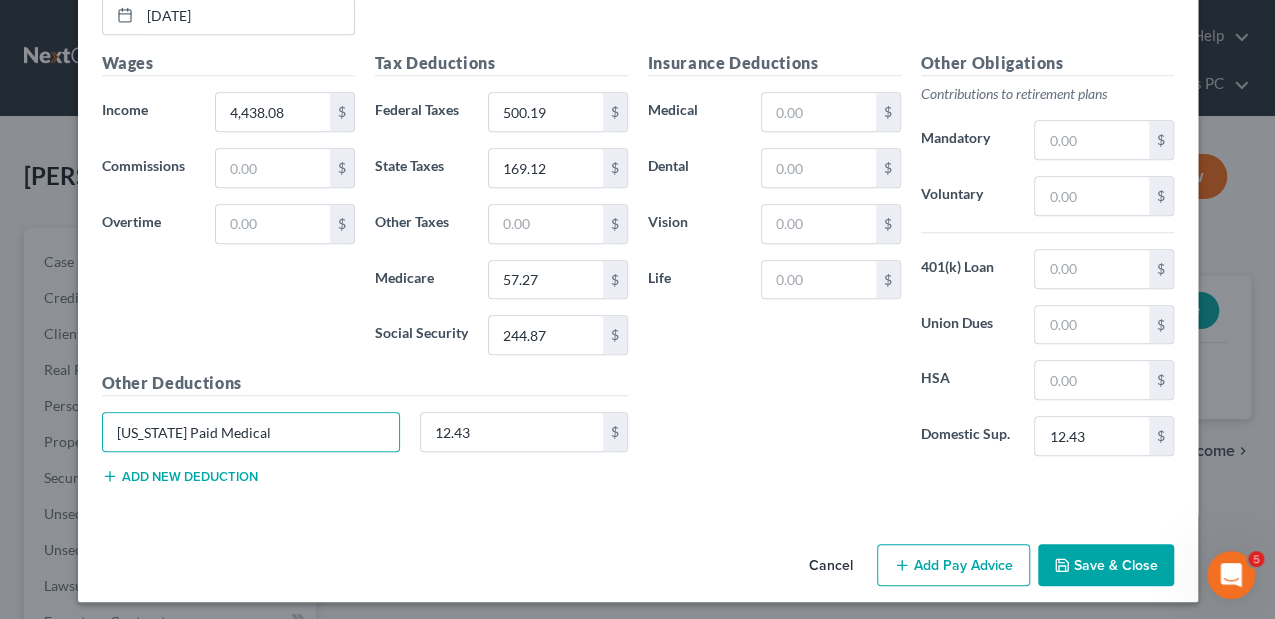 click on "Add new deduction" at bounding box center (180, 476) 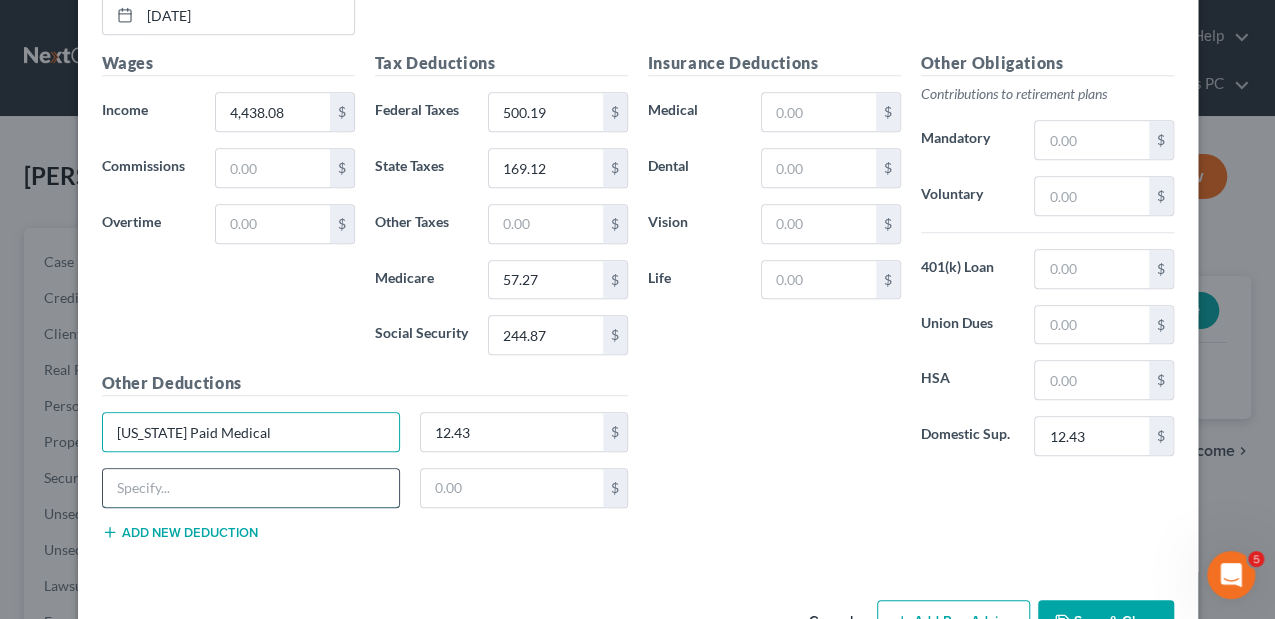 click at bounding box center [251, 488] 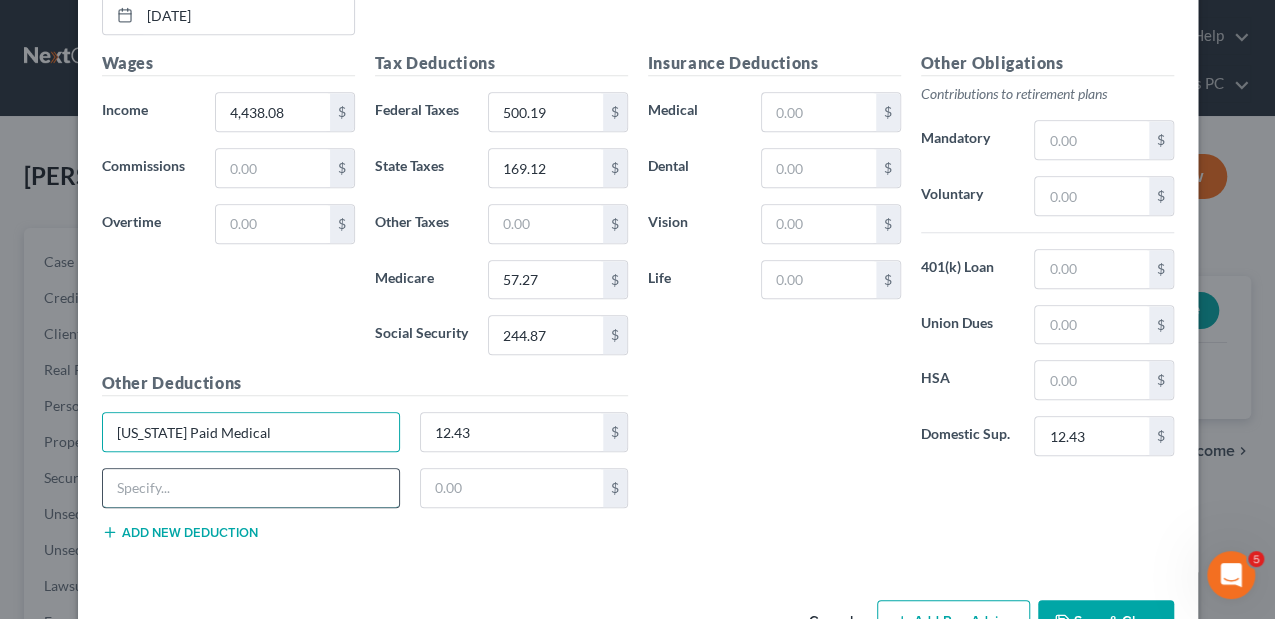 type on "Massachusetts Paid Family" 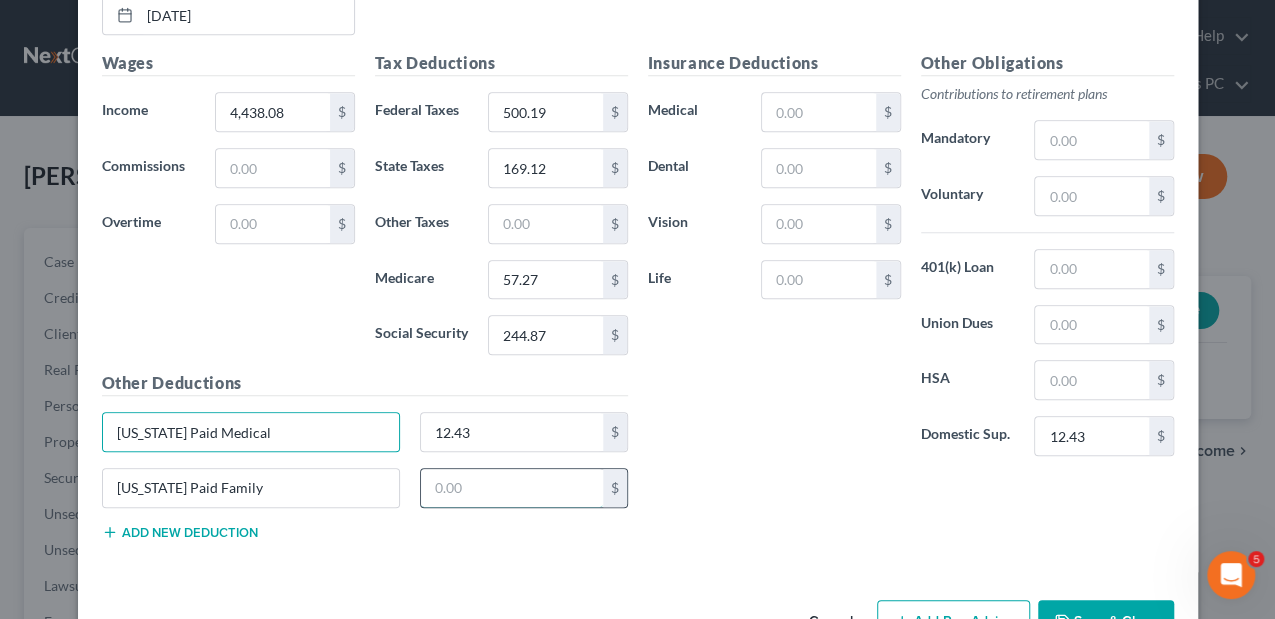 click at bounding box center (512, 488) 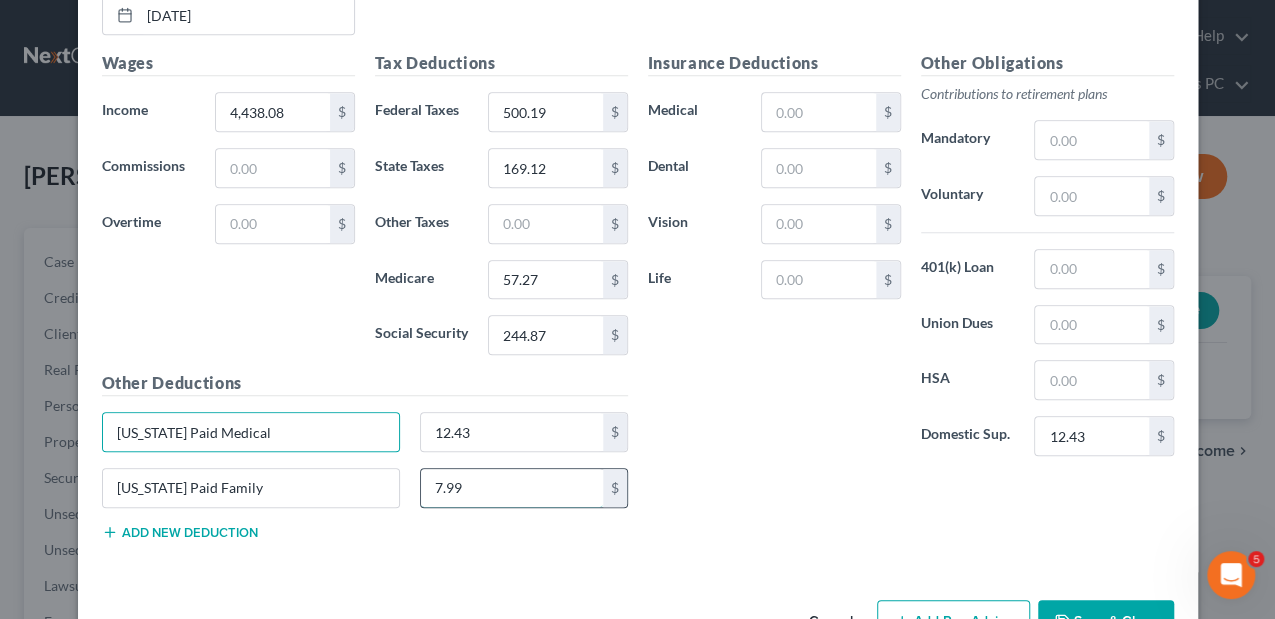 type on "7.99" 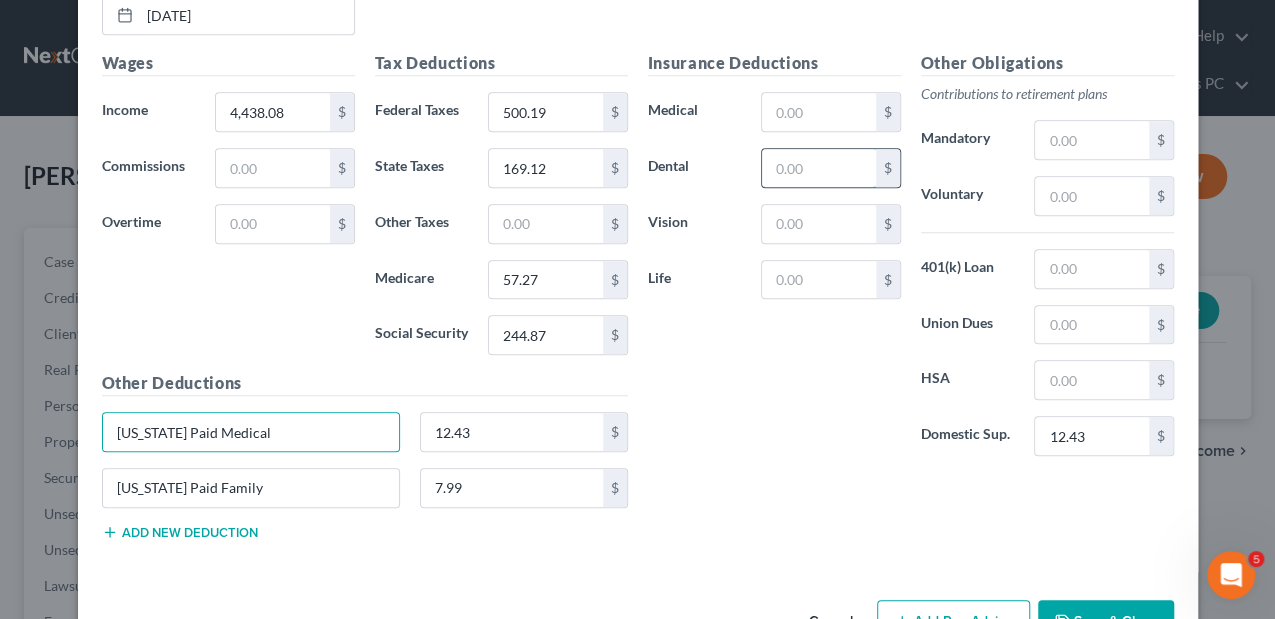 click at bounding box center (818, 168) 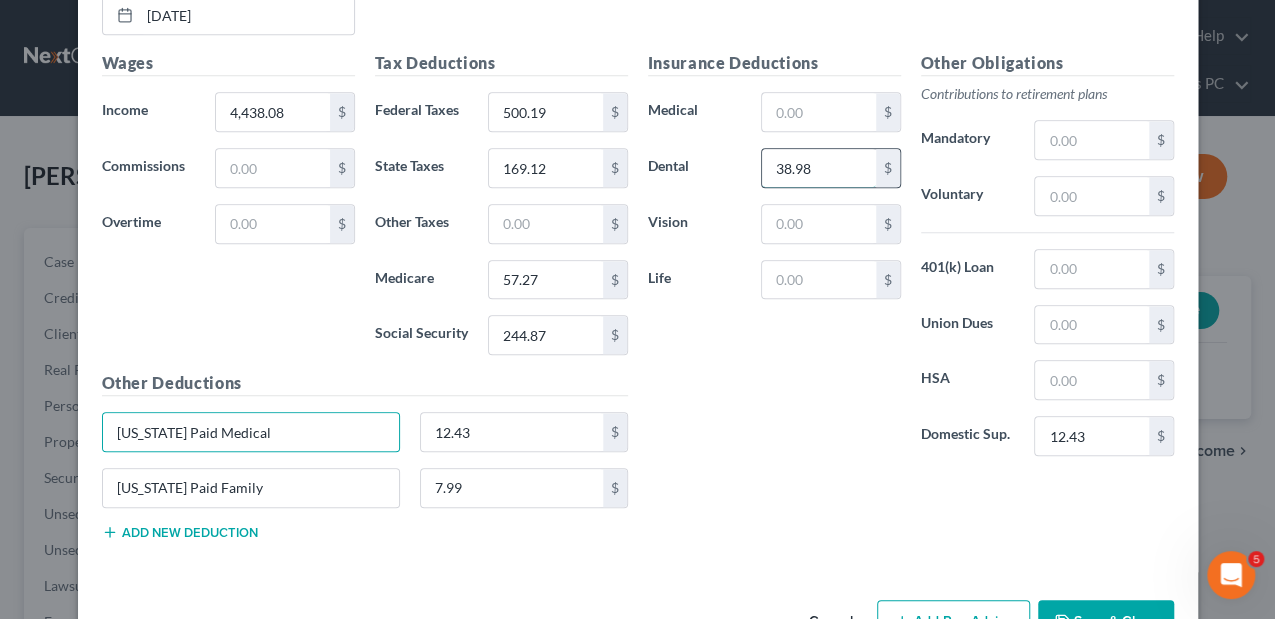 type on "38.98" 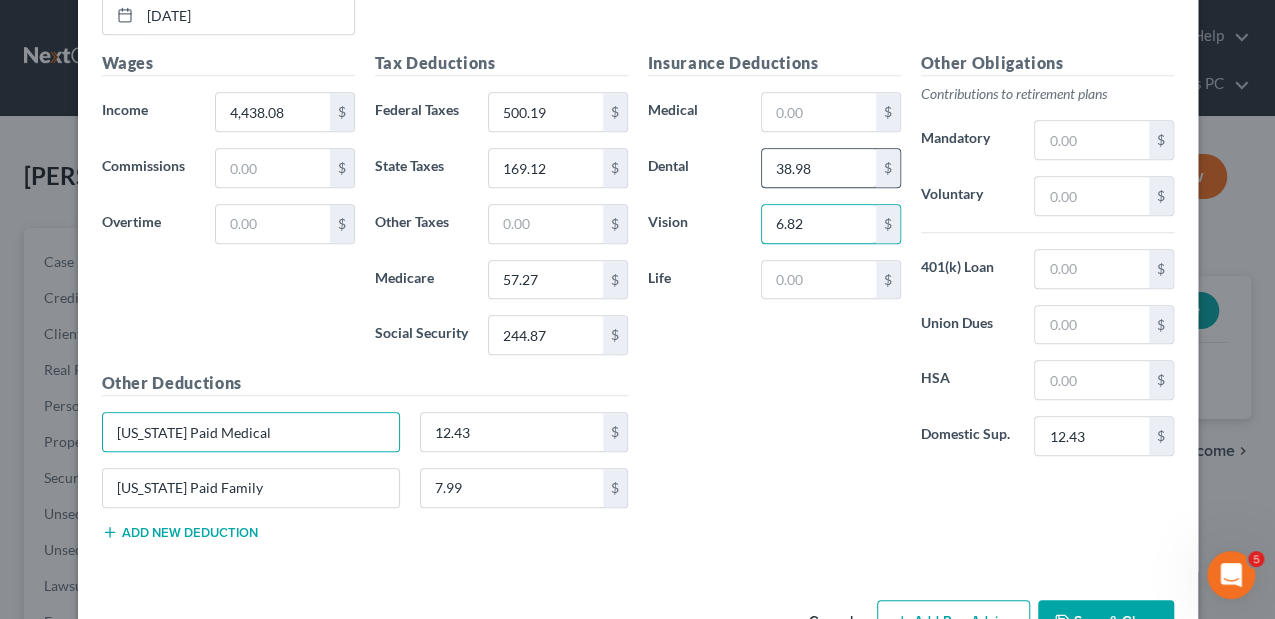 type on "6.82" 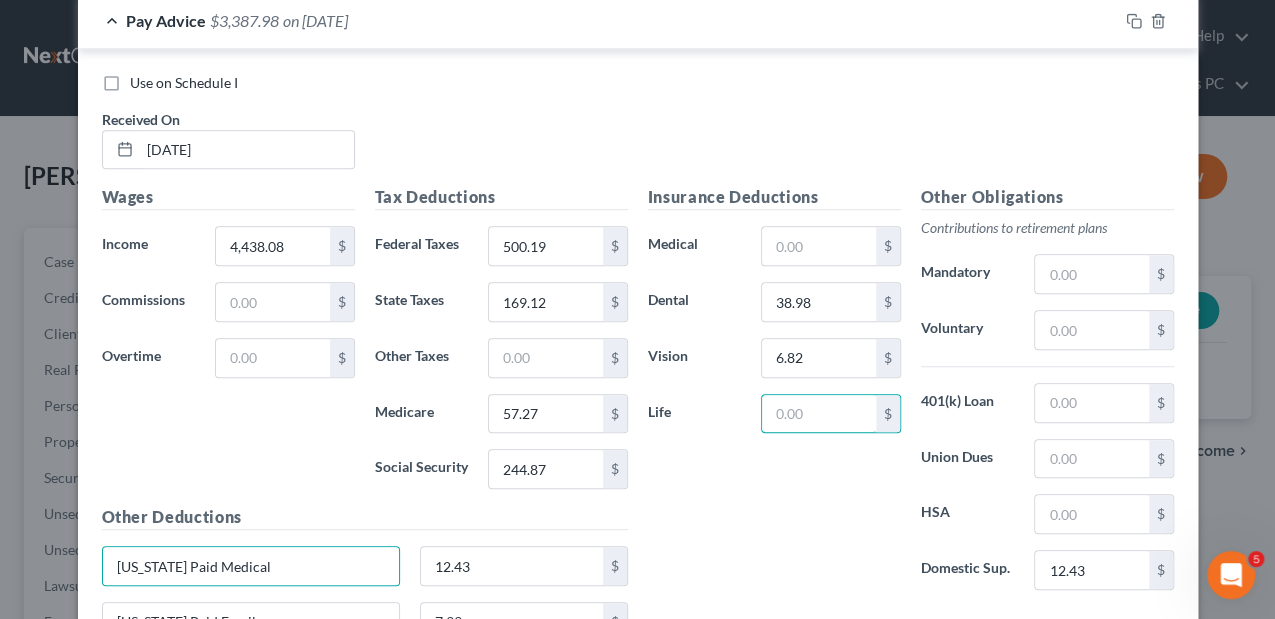 scroll, scrollTop: 709, scrollLeft: 0, axis: vertical 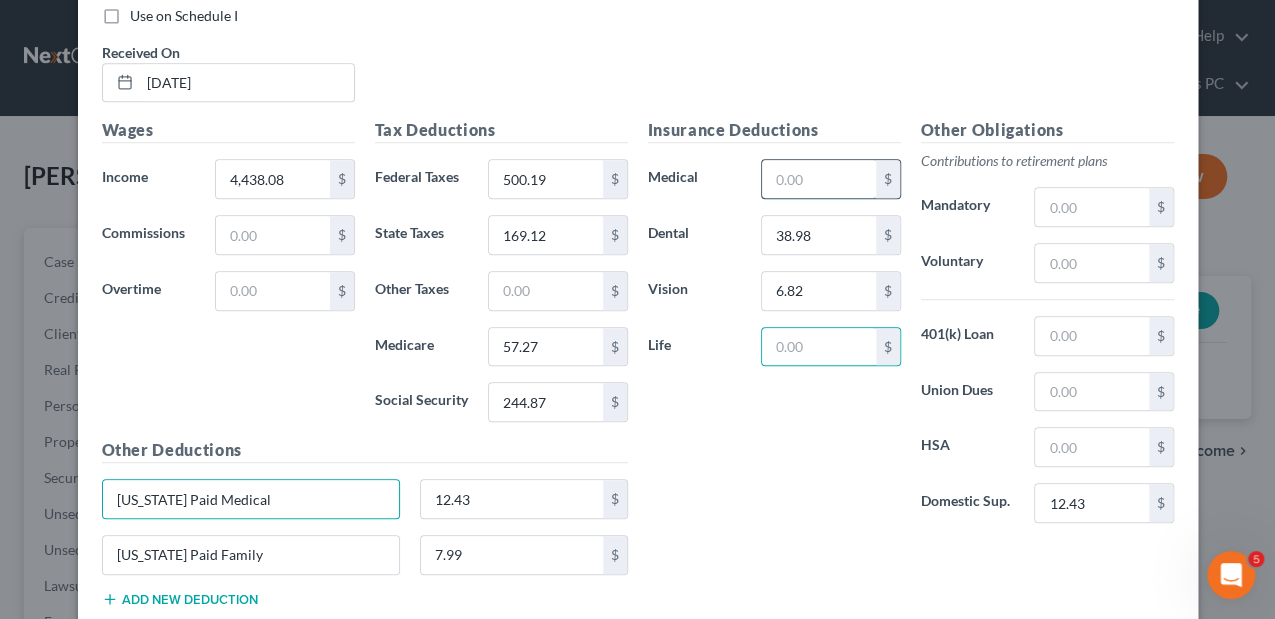 click at bounding box center [818, 179] 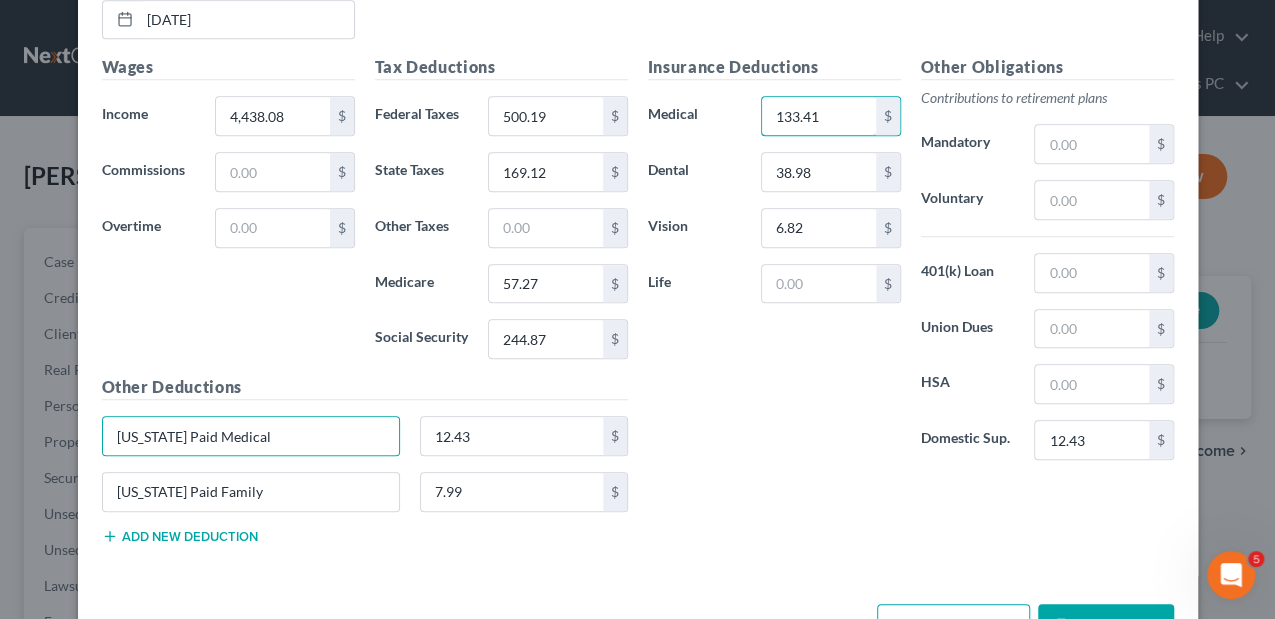 scroll, scrollTop: 831, scrollLeft: 0, axis: vertical 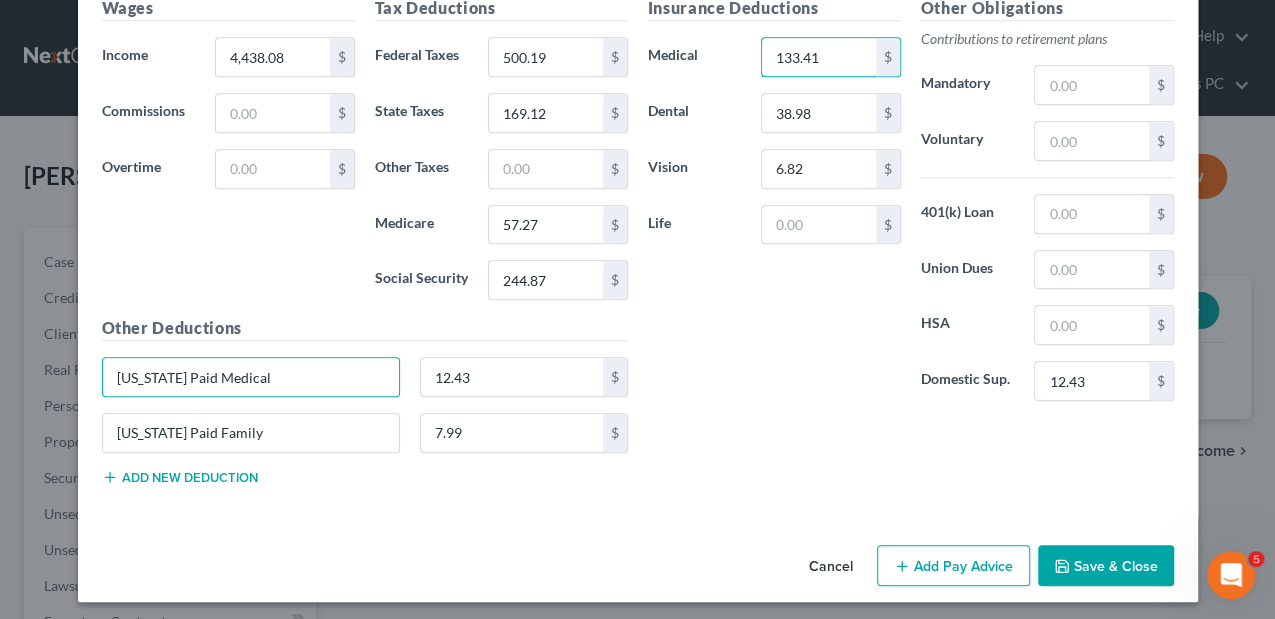 type on "133.41" 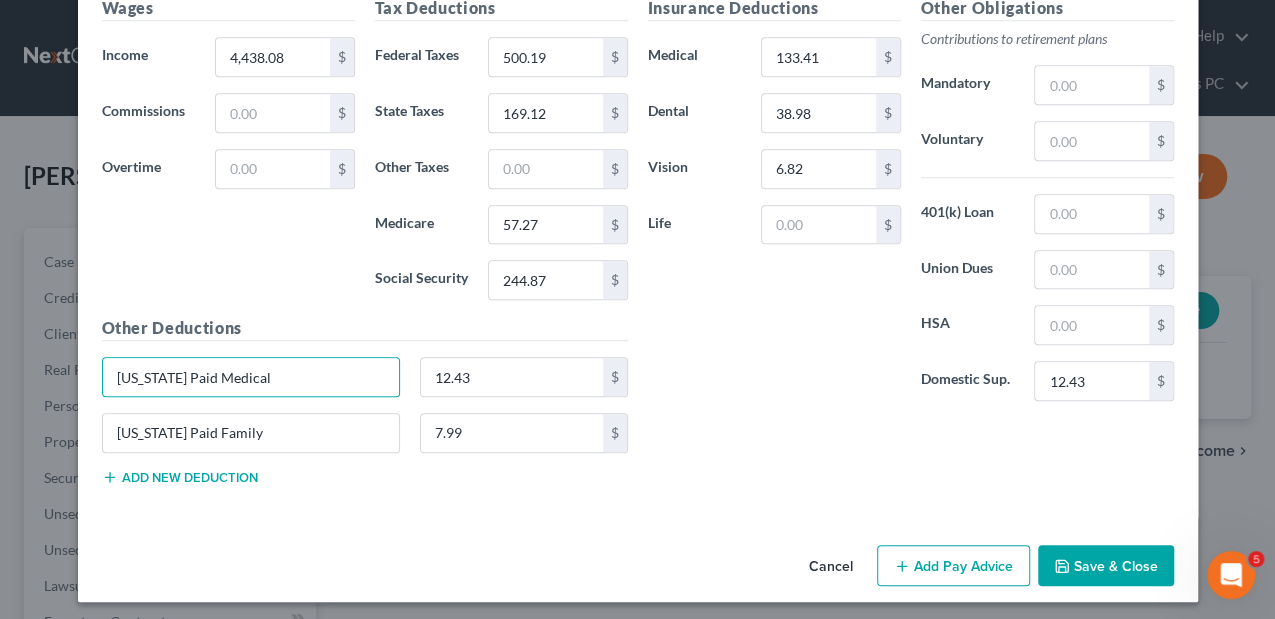 click on "Save & Close" at bounding box center (1106, 566) 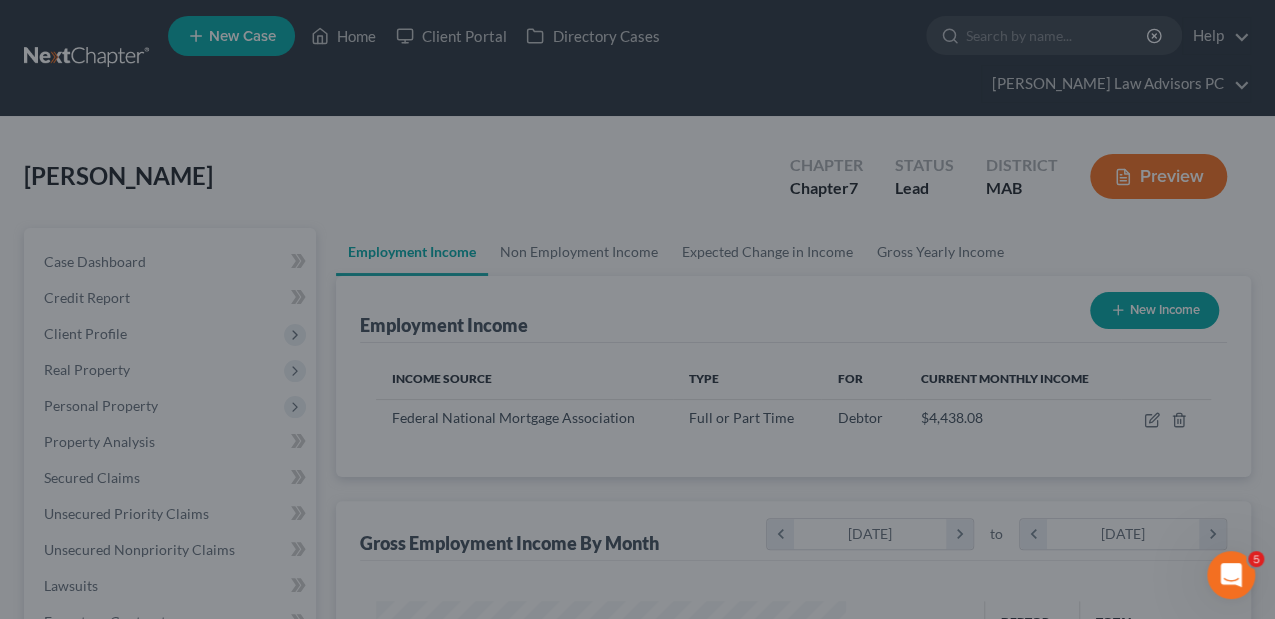 scroll, scrollTop: 999644, scrollLeft: 999489, axis: both 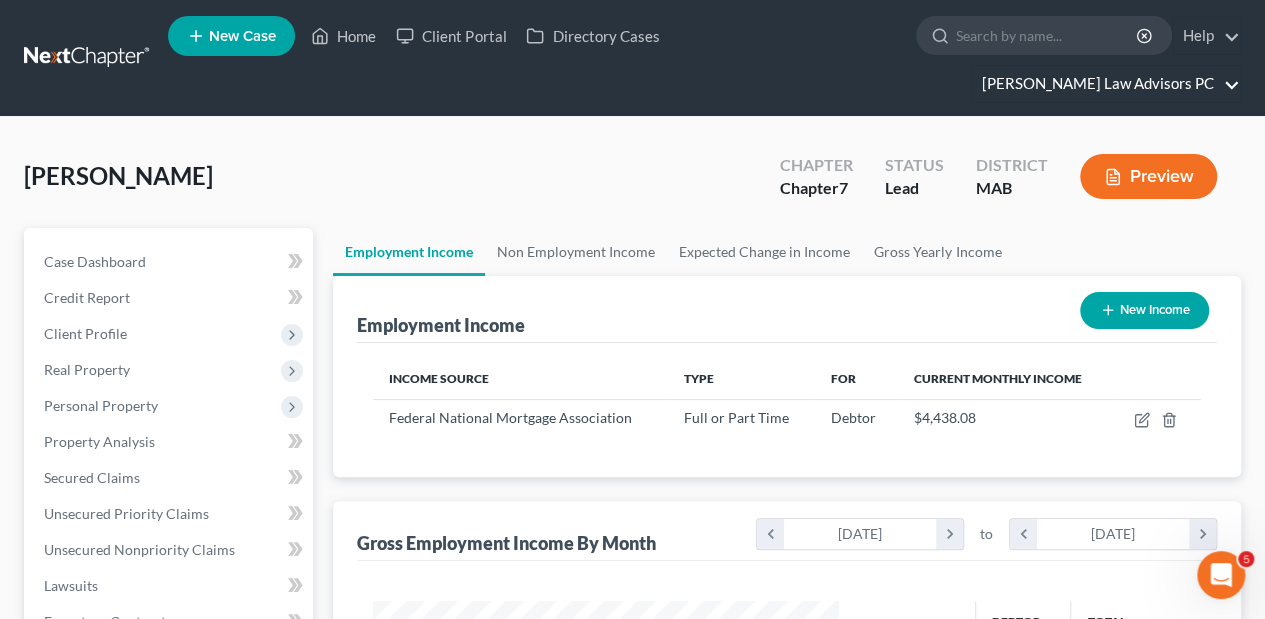 click on "Bretta Law Advisors PC" at bounding box center (1106, 84) 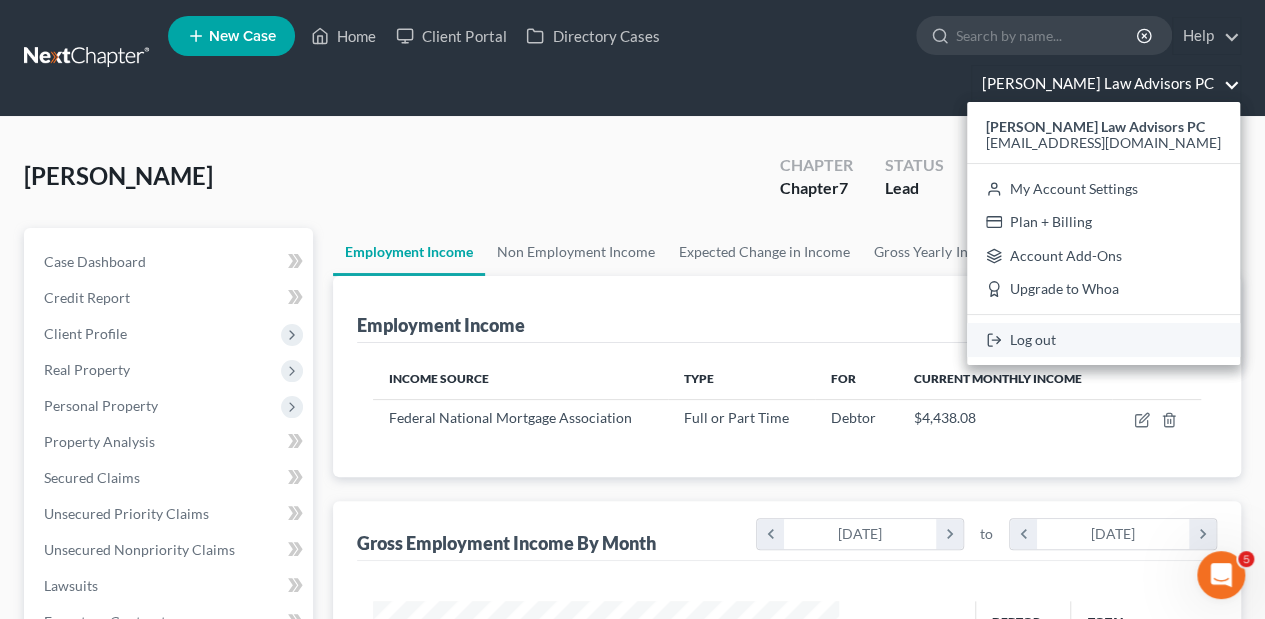 click on "Log out" at bounding box center (1103, 340) 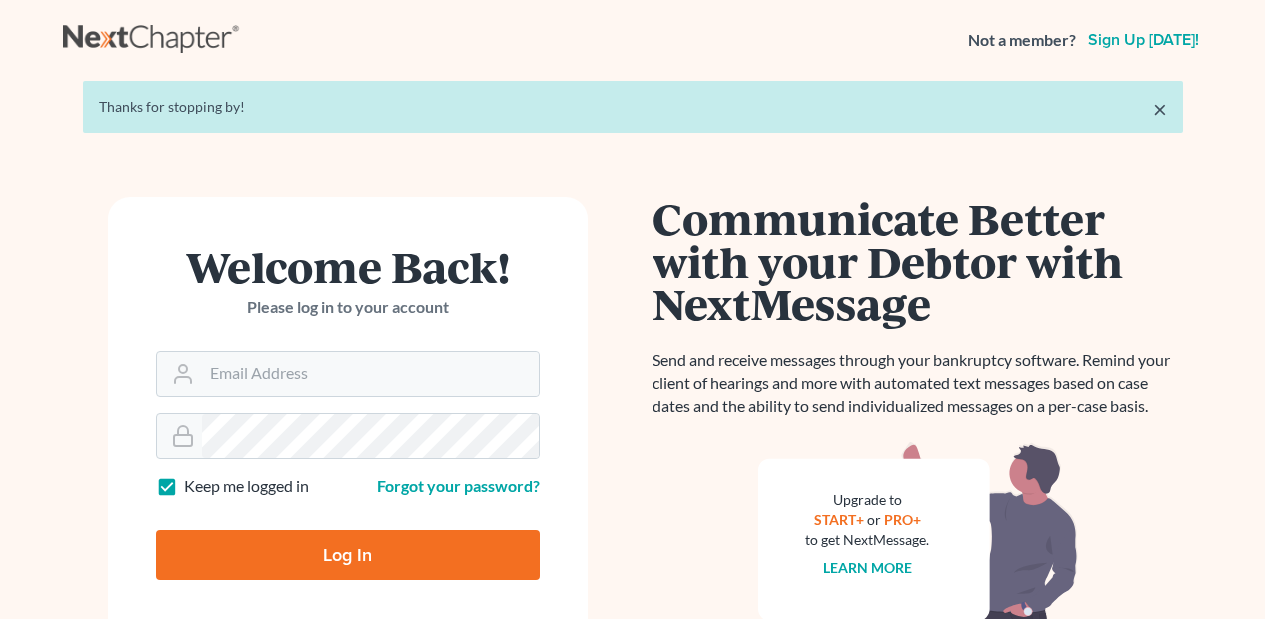 scroll, scrollTop: 0, scrollLeft: 0, axis: both 